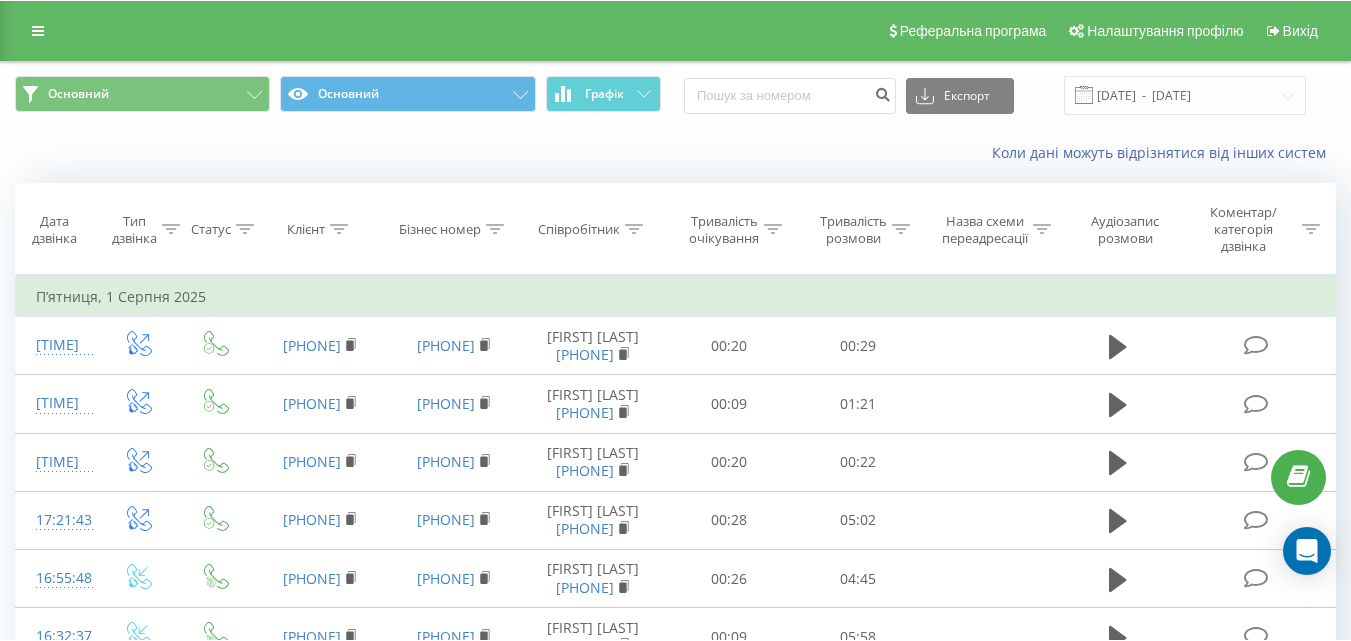 scroll, scrollTop: 0, scrollLeft: 0, axis: both 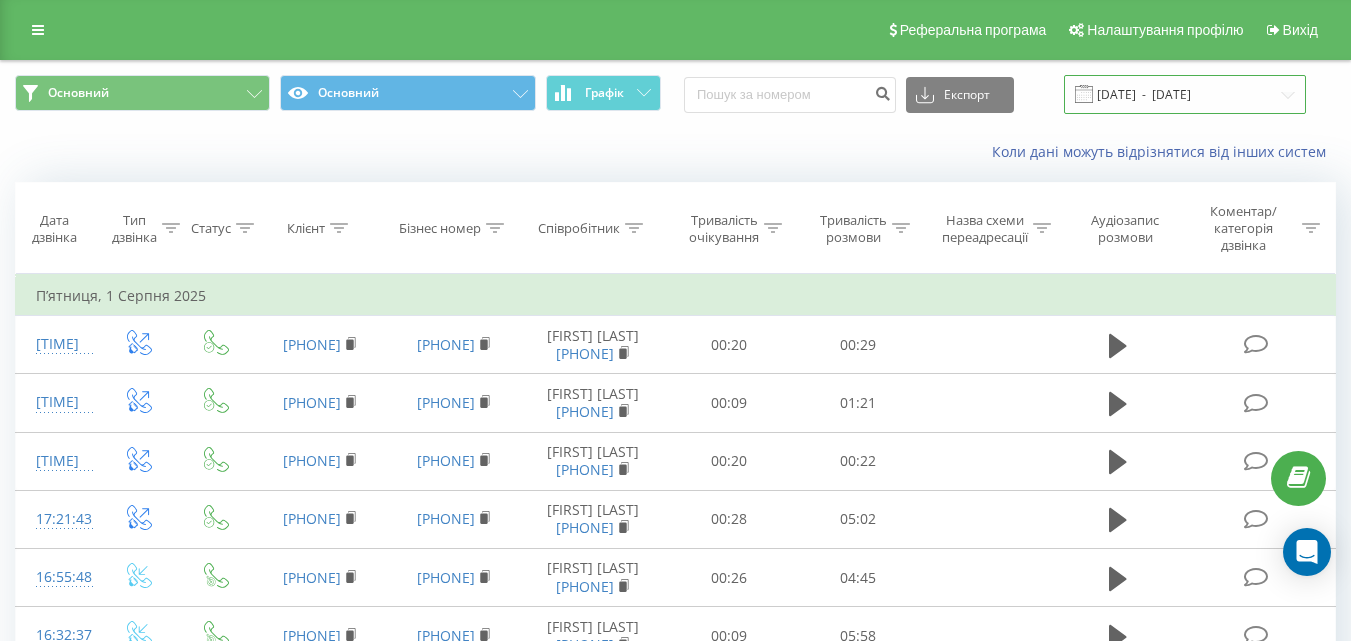 click on "21.07.2025  -  01.08.2025" at bounding box center [1185, 94] 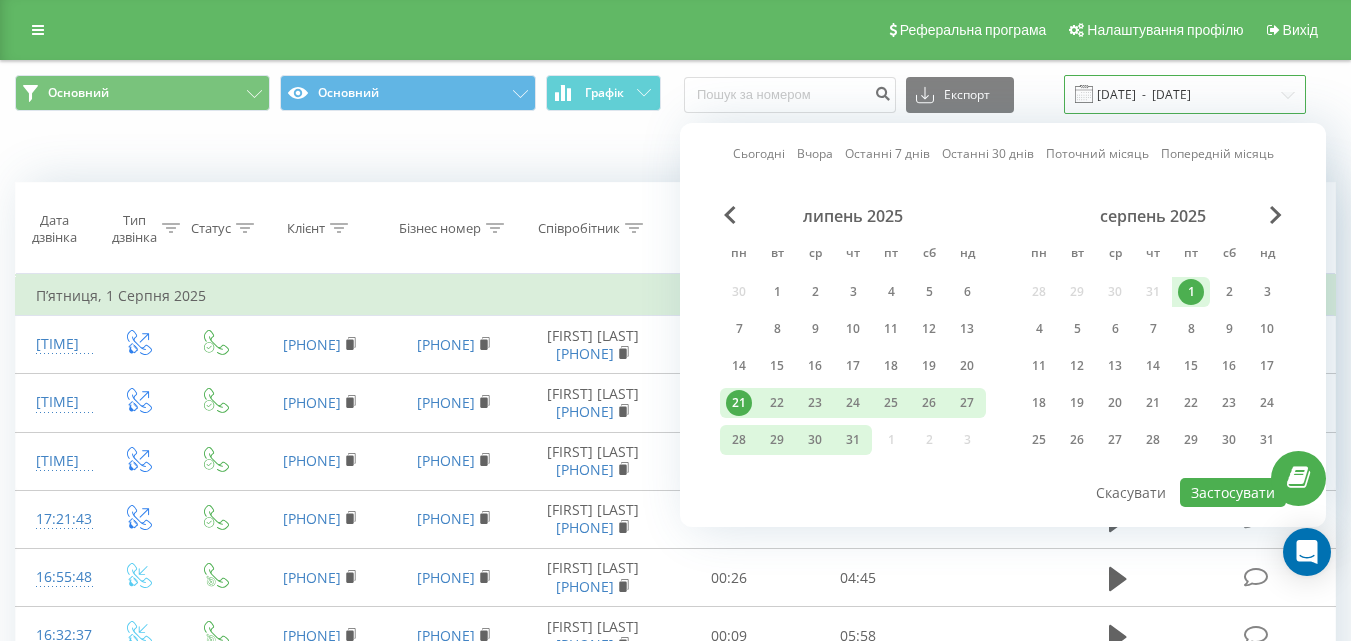 click on "21.07.2025  -  01.08.2025" at bounding box center (1185, 94) 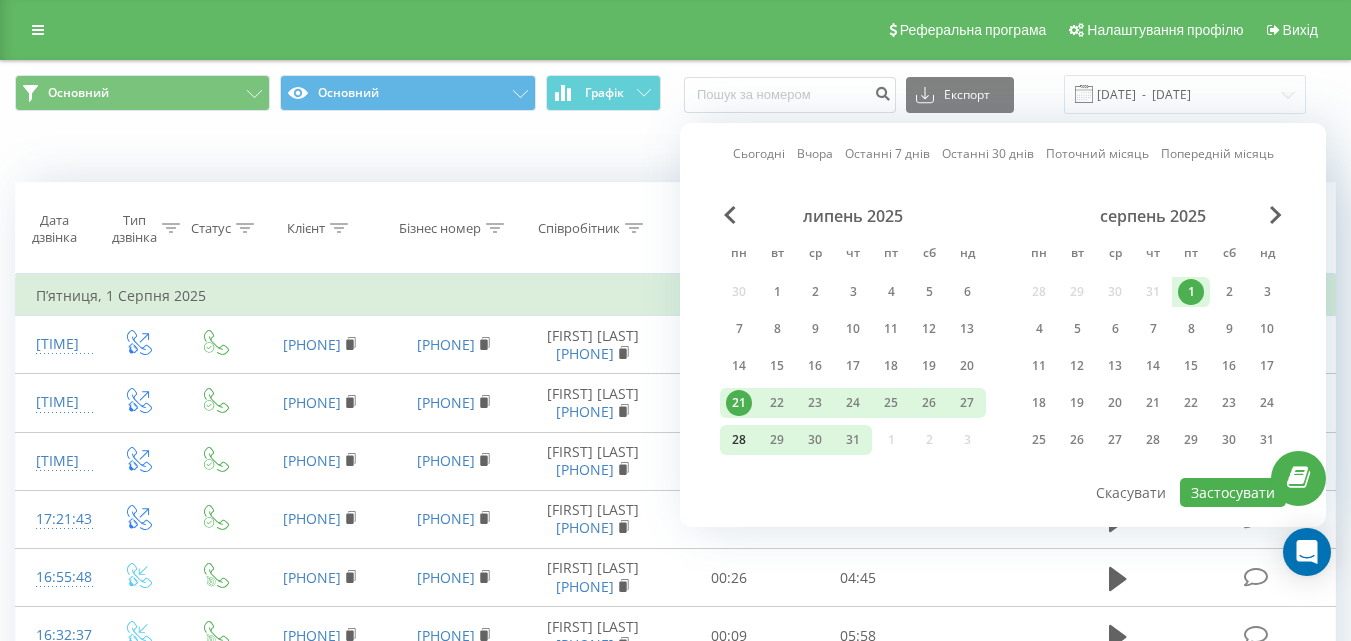 click on "28" at bounding box center (739, 440) 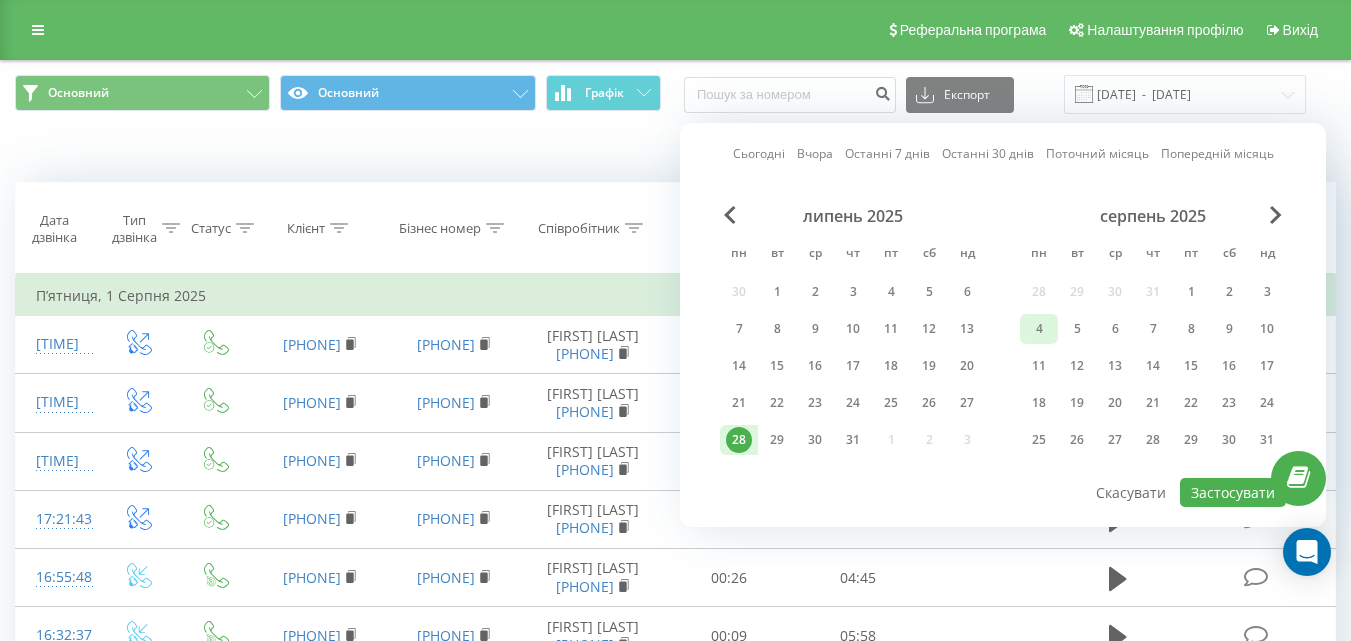 click on "4" at bounding box center [1039, 329] 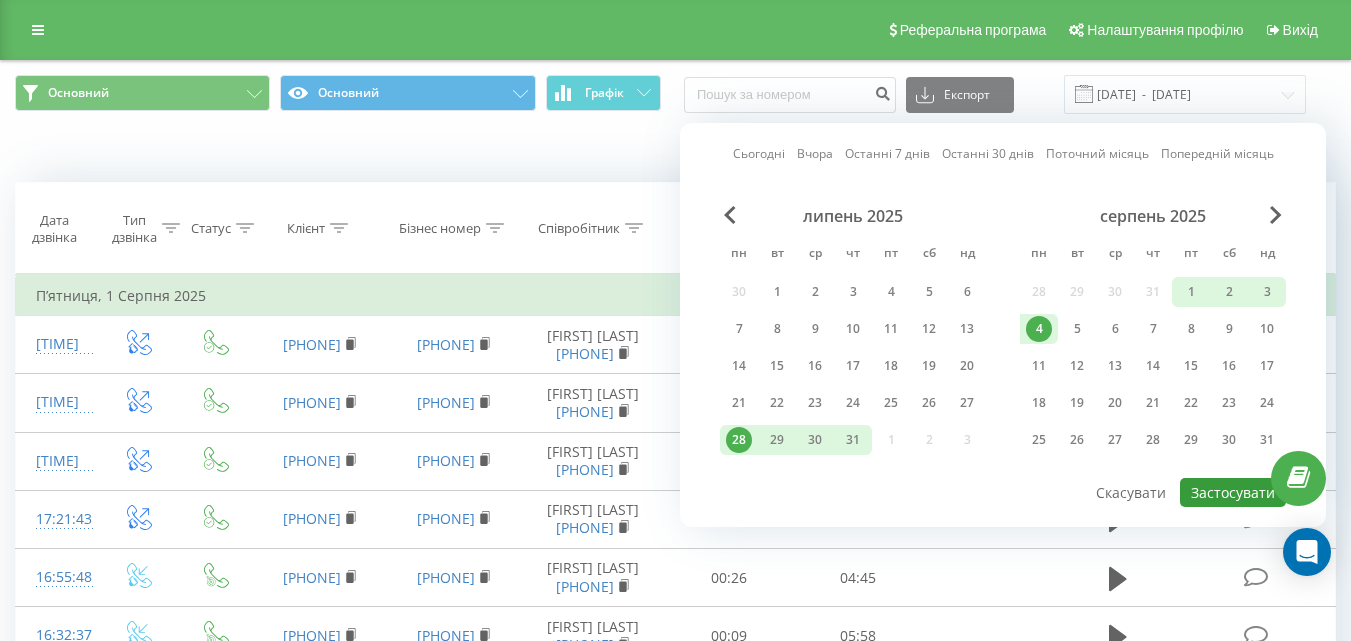click on "Застосувати" at bounding box center [1233, 492] 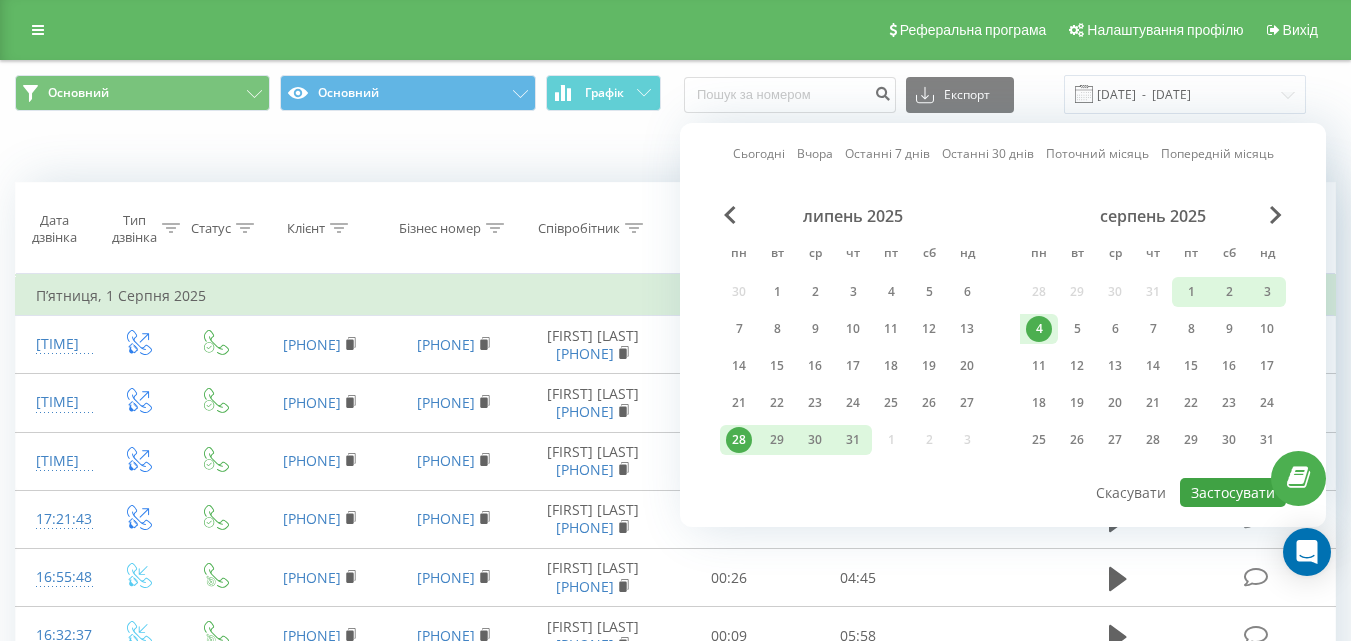 type on "[DATE]  -  [DATE]" 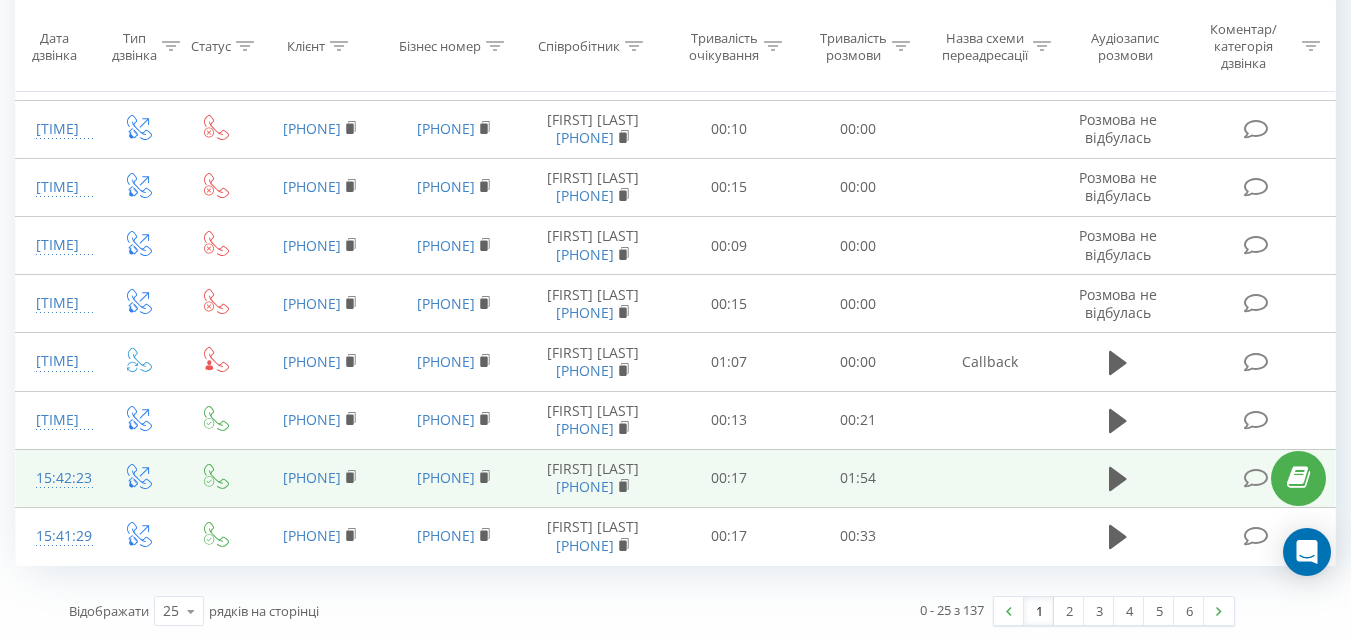 scroll, scrollTop: 1711, scrollLeft: 0, axis: vertical 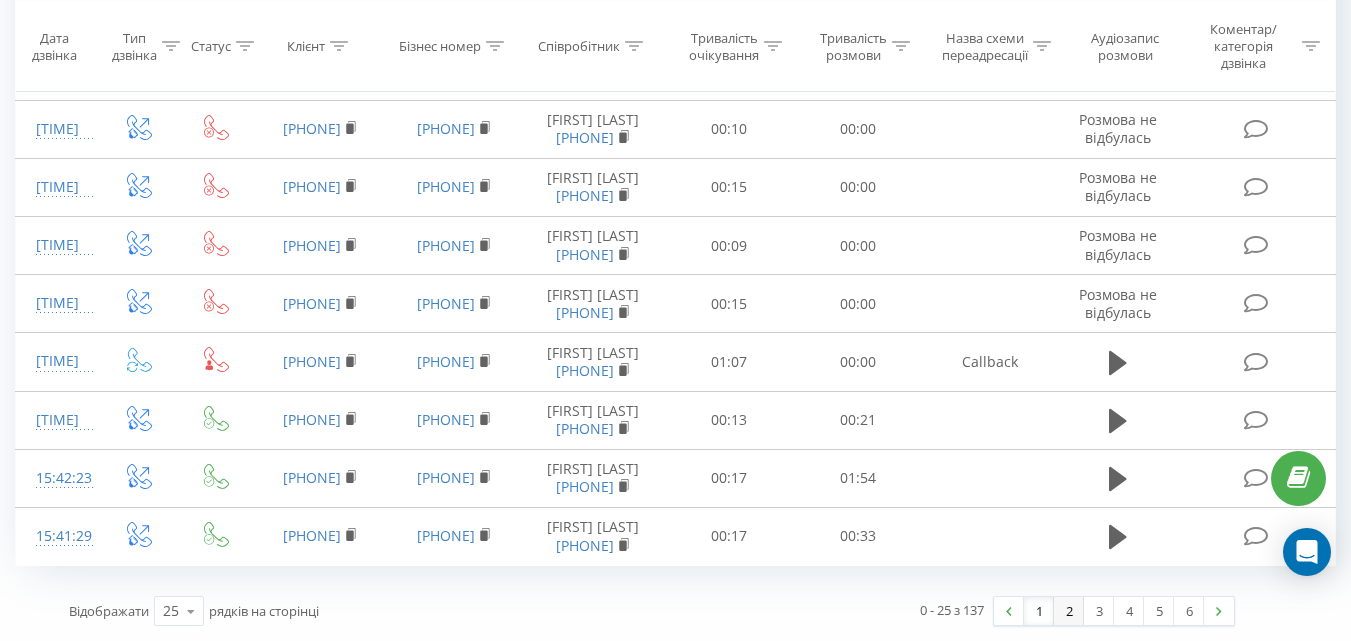click on "2" at bounding box center (1069, 611) 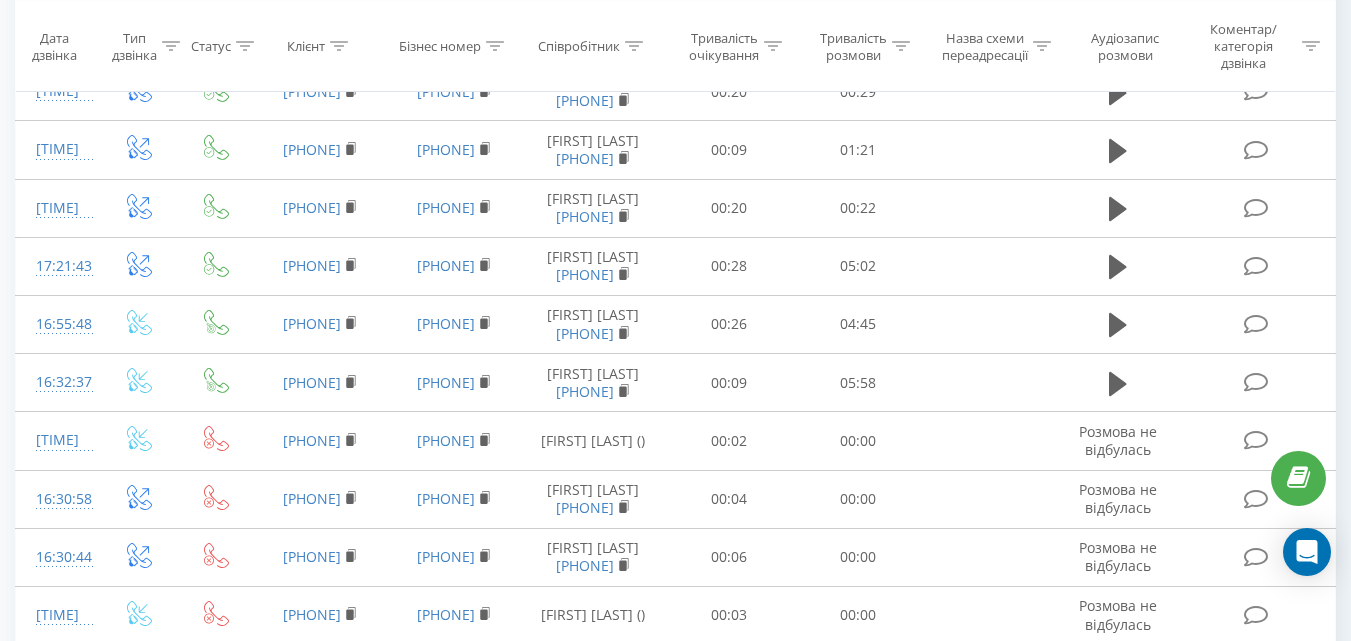 scroll, scrollTop: 132, scrollLeft: 0, axis: vertical 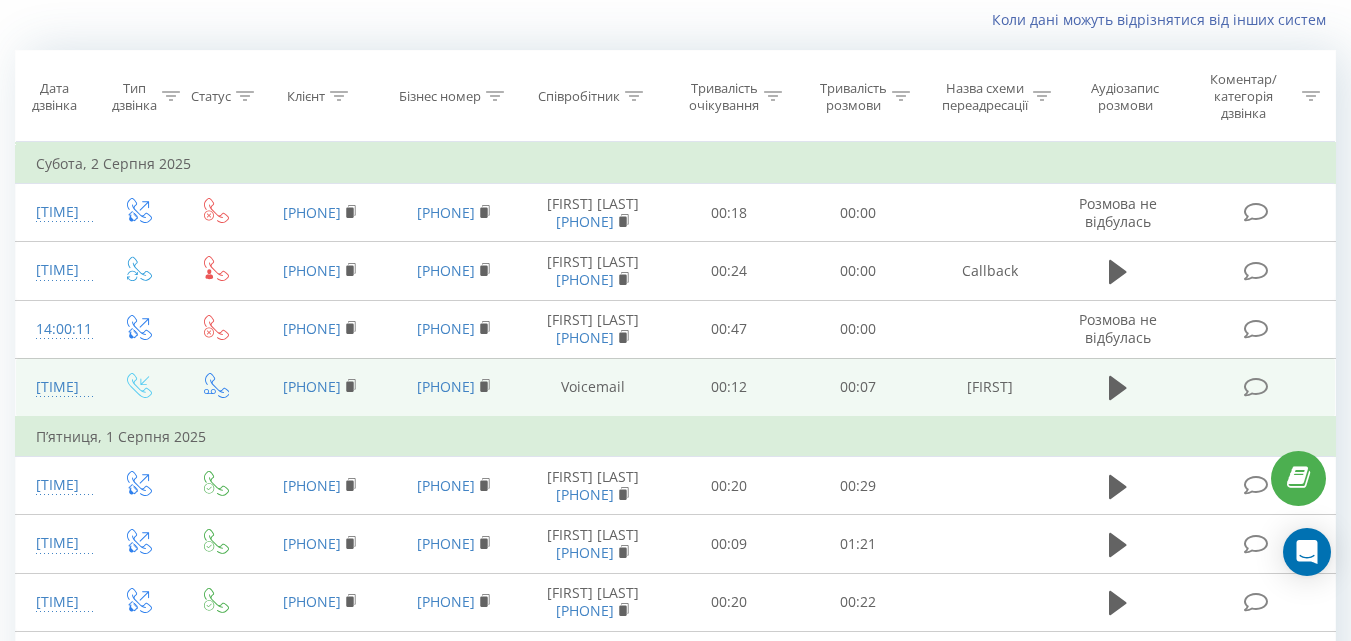 click on "00:12" at bounding box center (729, 387) 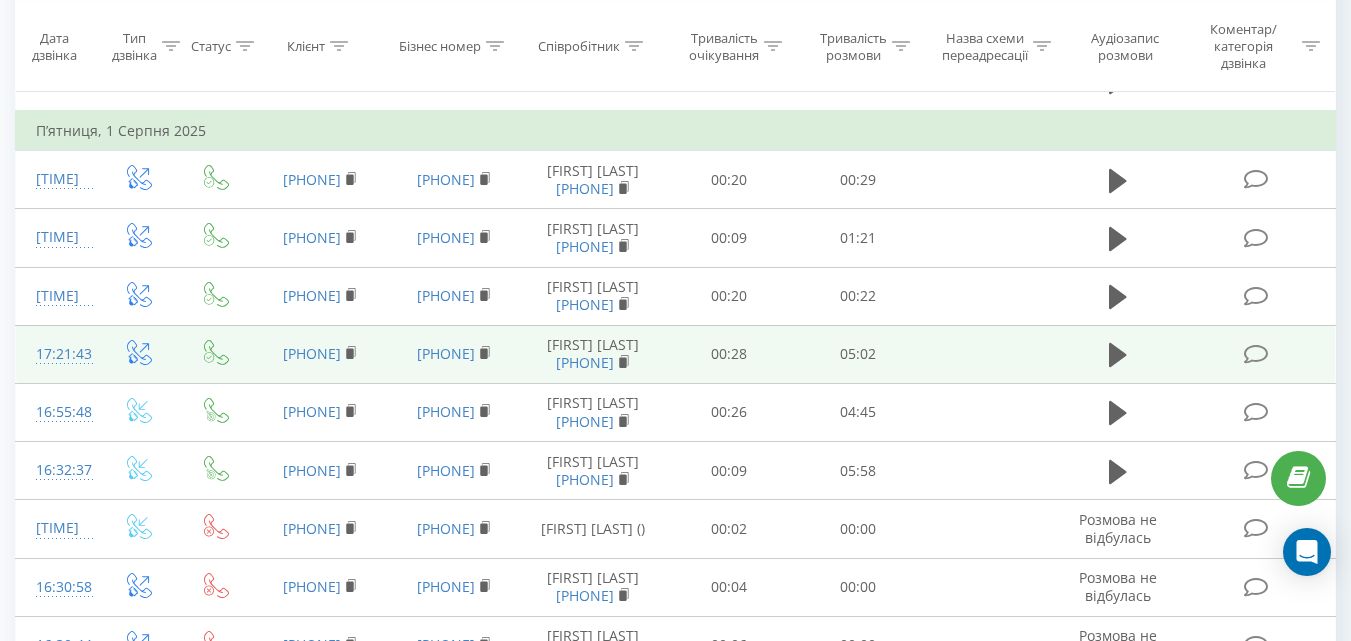 scroll, scrollTop: 332, scrollLeft: 0, axis: vertical 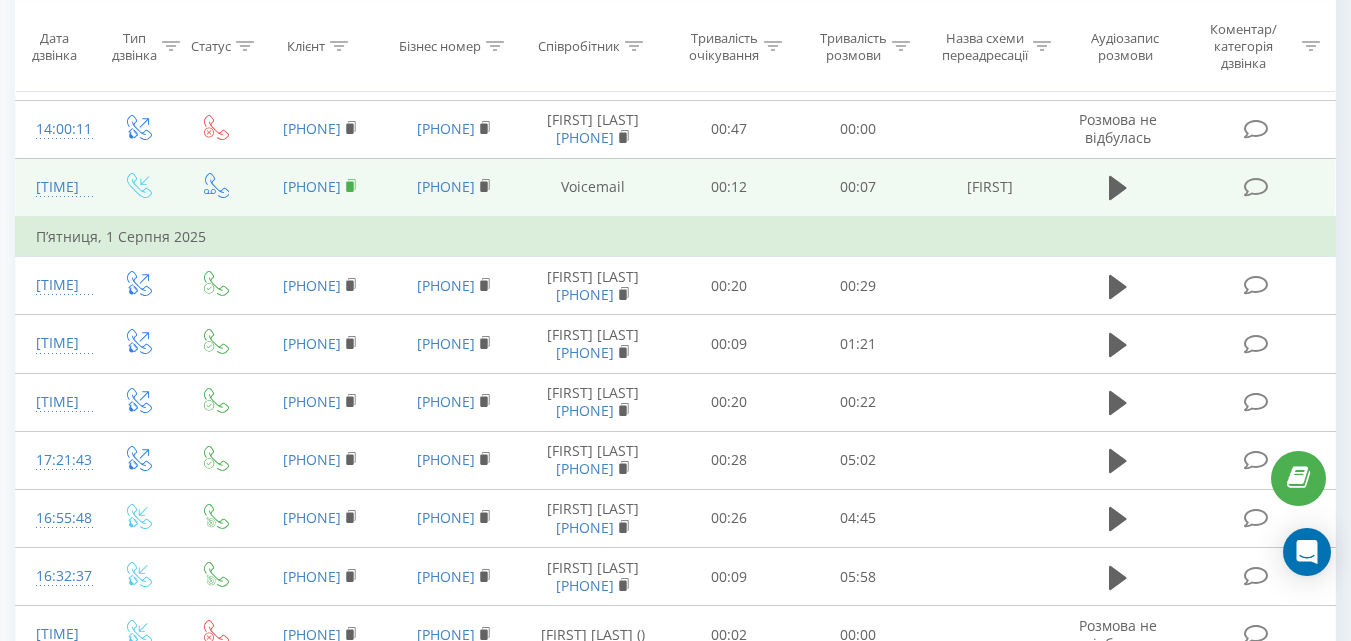 click 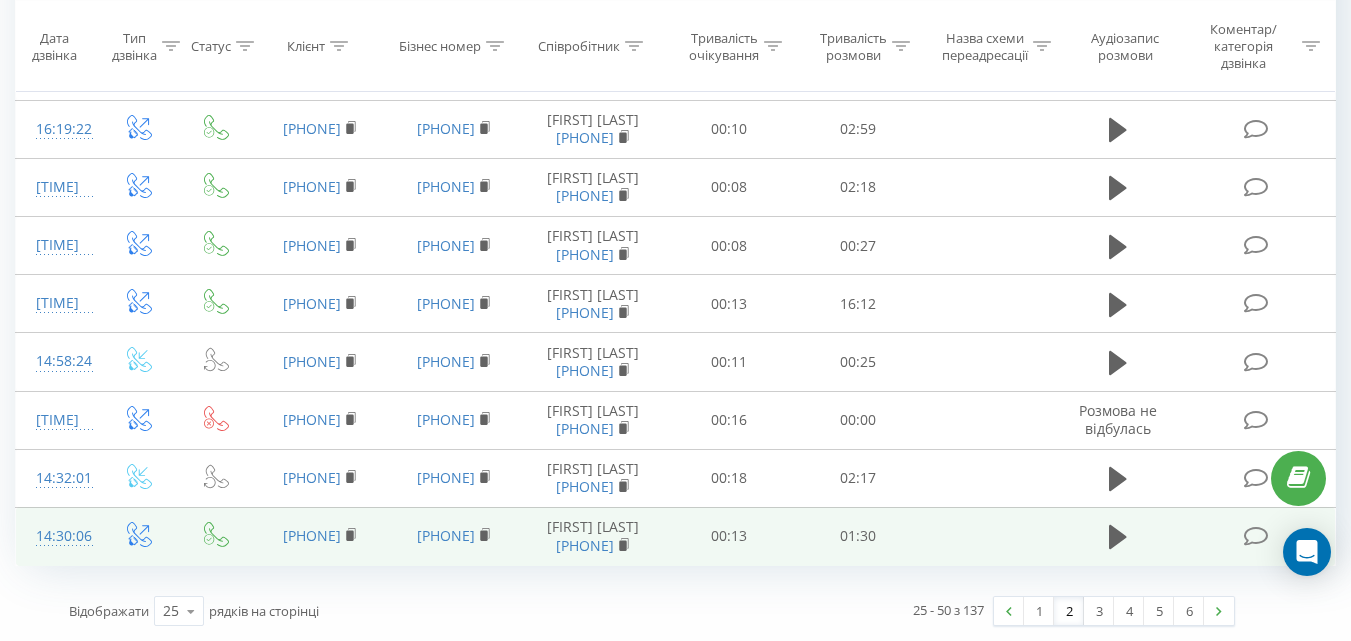 scroll, scrollTop: 1820, scrollLeft: 0, axis: vertical 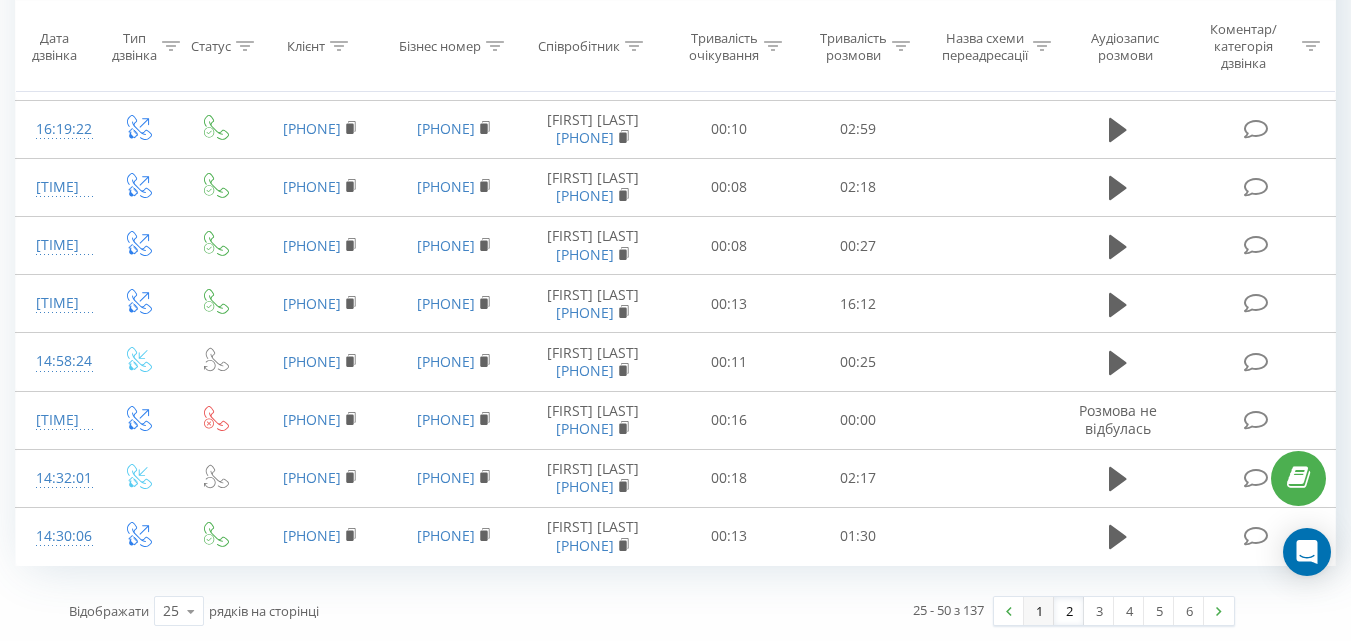 click on "1" at bounding box center (1039, 611) 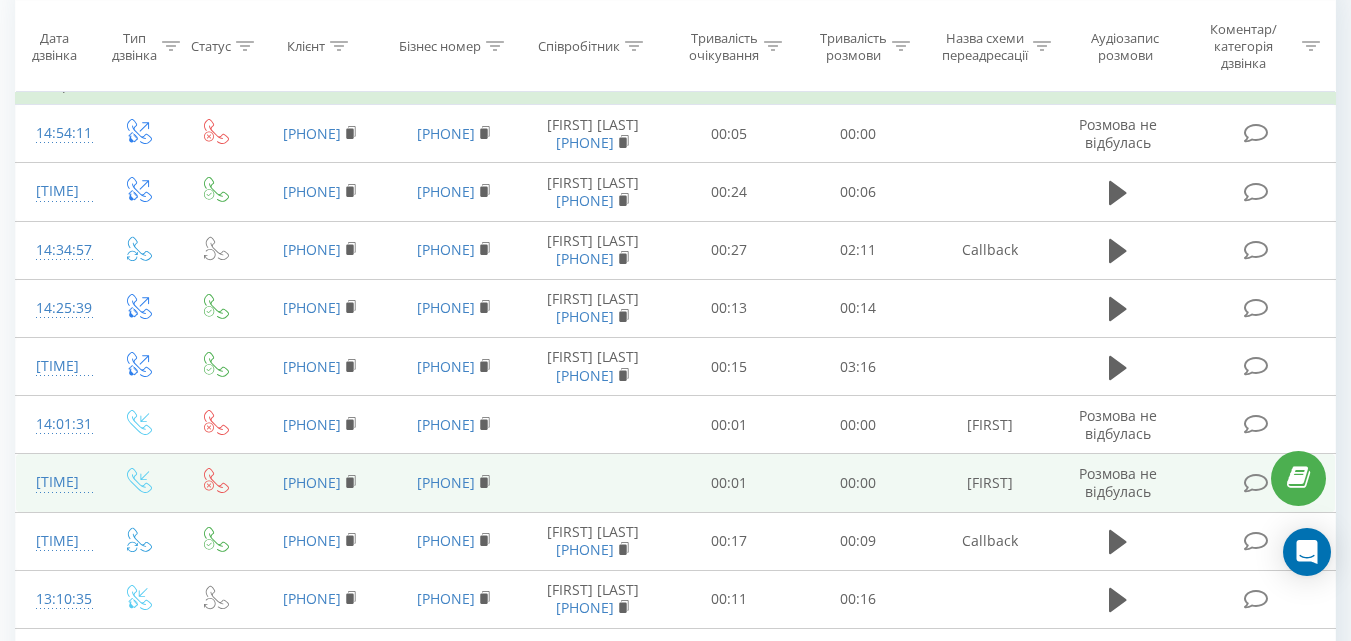scroll, scrollTop: 311, scrollLeft: 0, axis: vertical 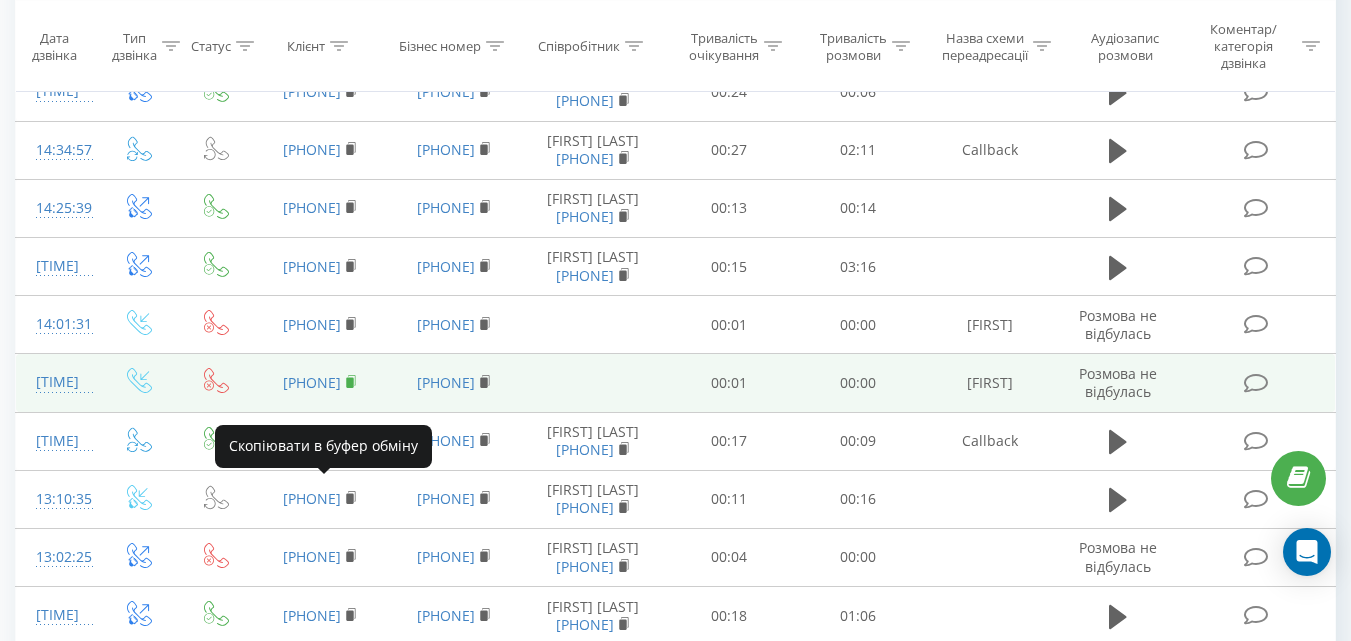click 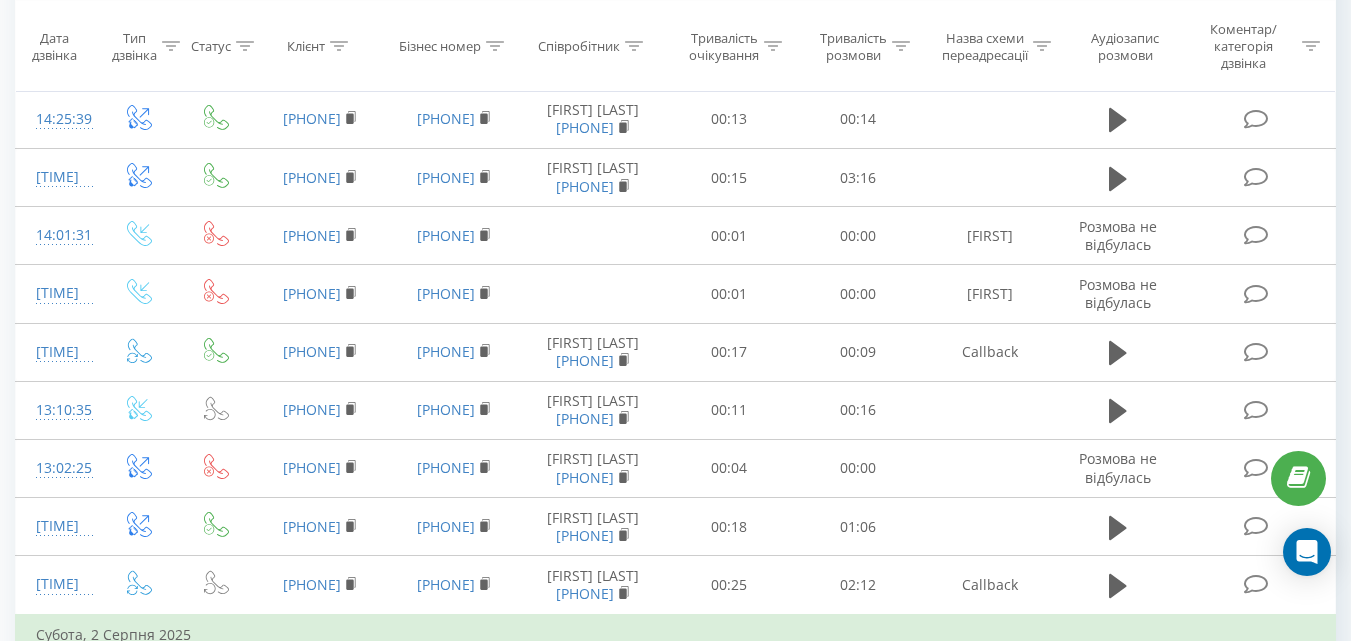 scroll, scrollTop: 0, scrollLeft: 0, axis: both 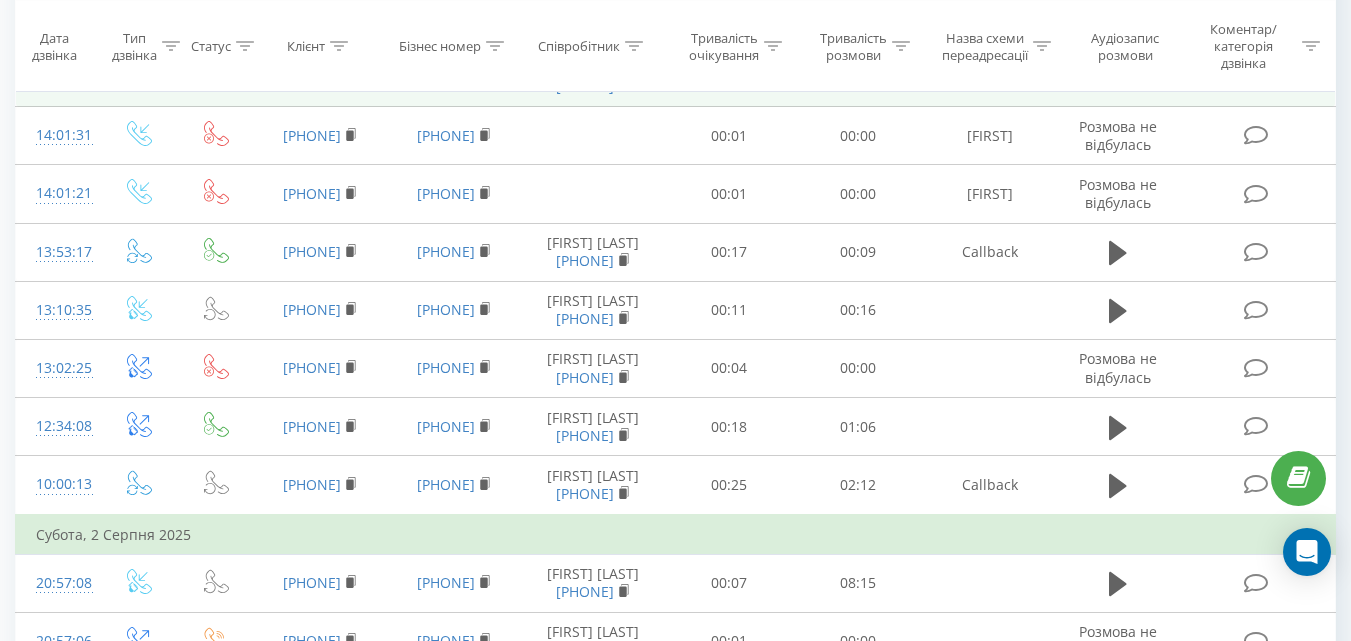 click 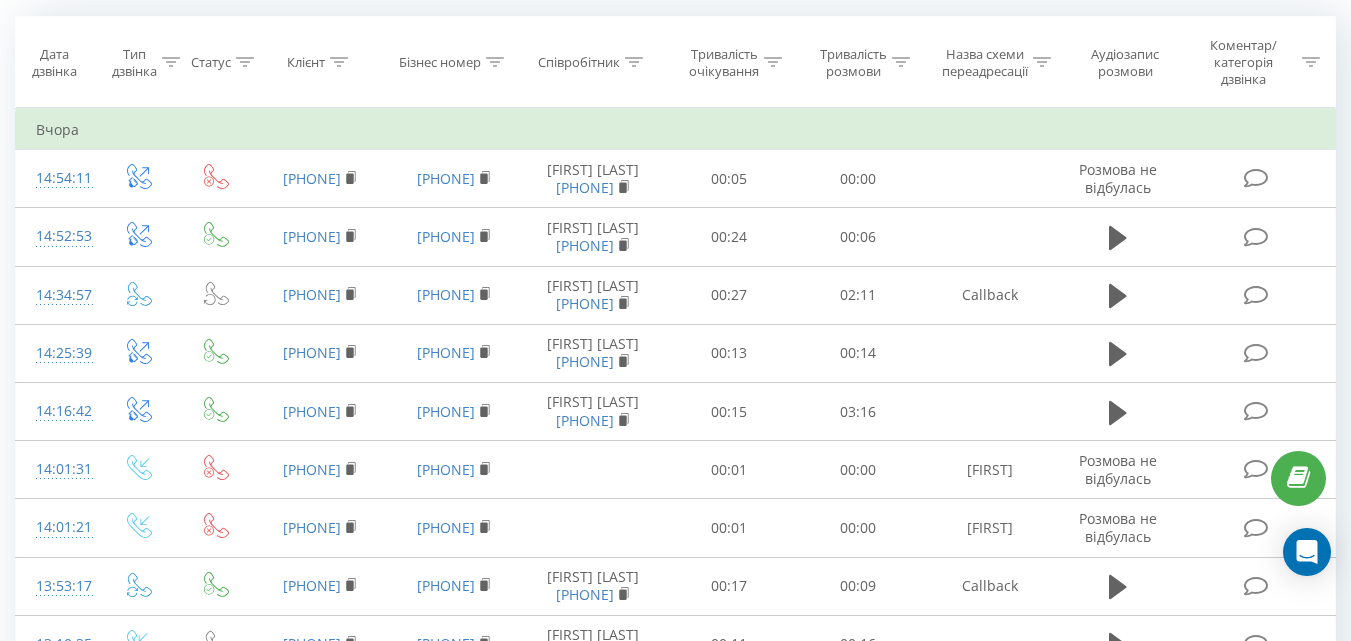 scroll, scrollTop: 0, scrollLeft: 0, axis: both 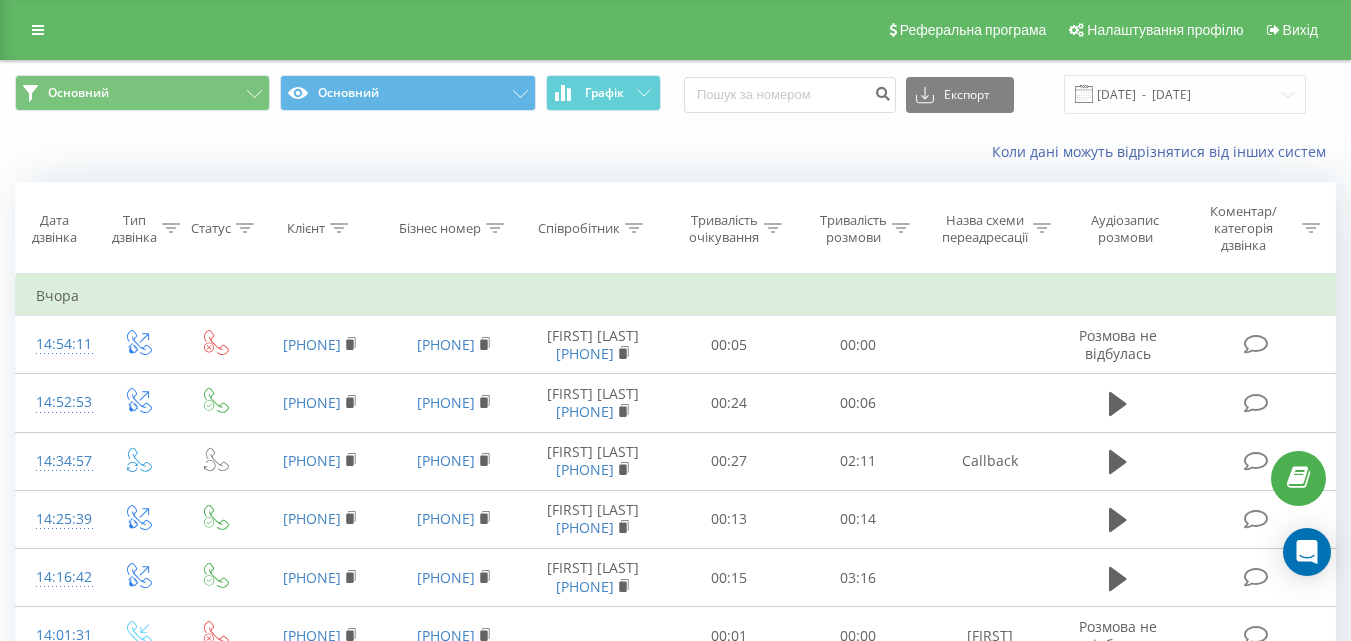 drag, startPoint x: 417, startPoint y: 127, endPoint x: 224, endPoint y: 157, distance: 195.31769 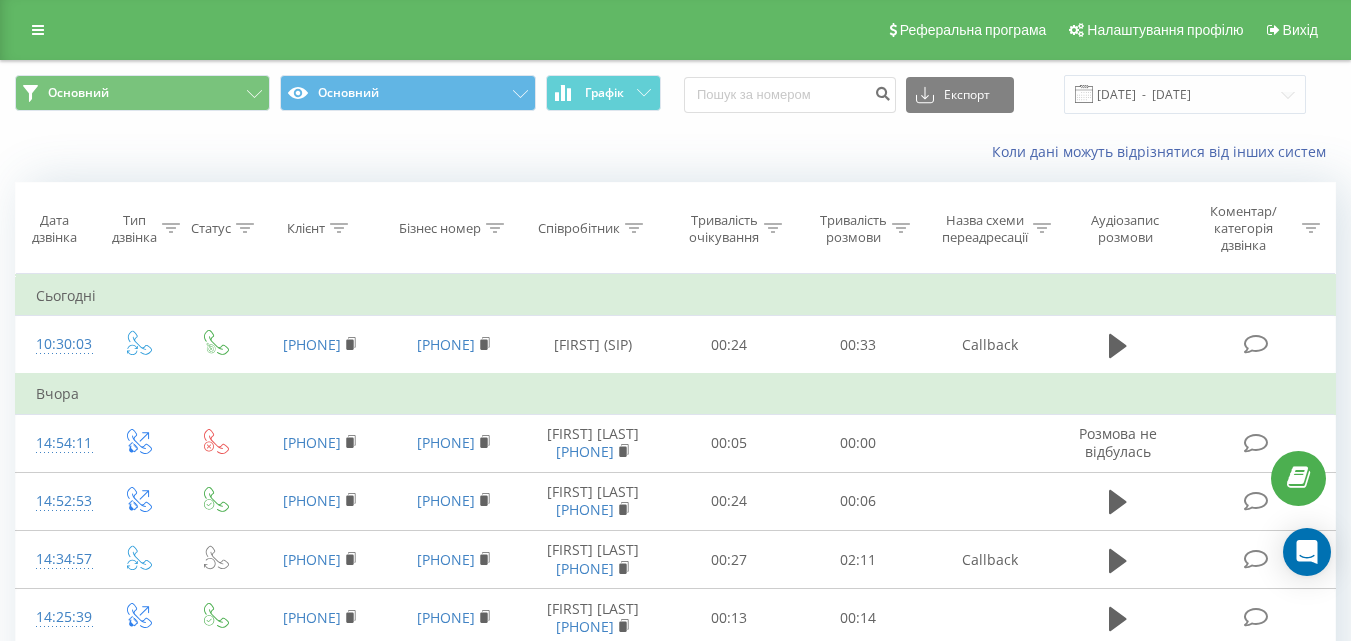 scroll, scrollTop: 0, scrollLeft: 0, axis: both 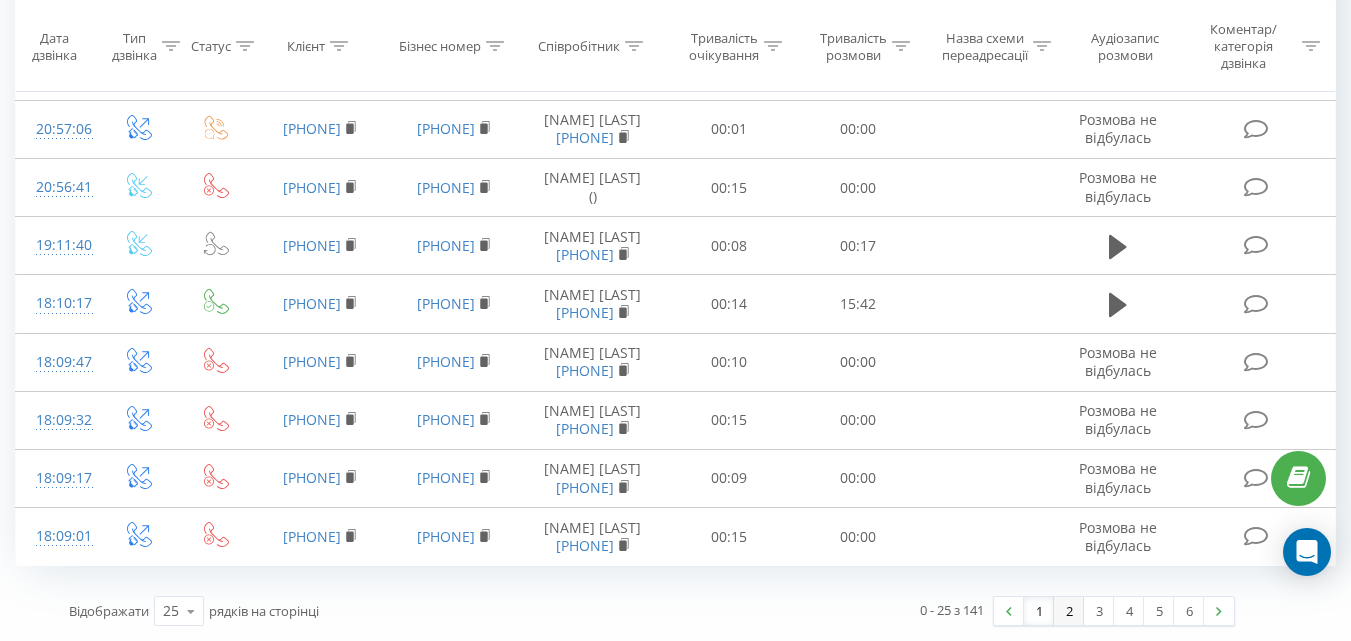 click on "2" at bounding box center (1069, 611) 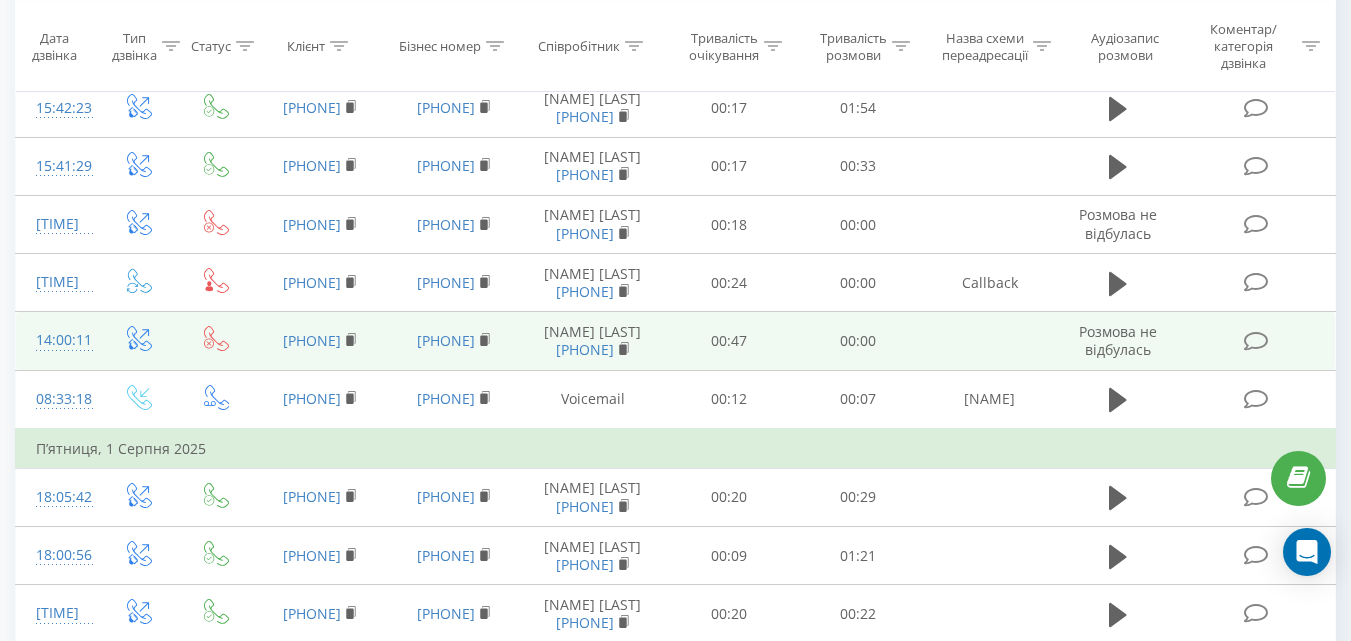 scroll, scrollTop: 232, scrollLeft: 0, axis: vertical 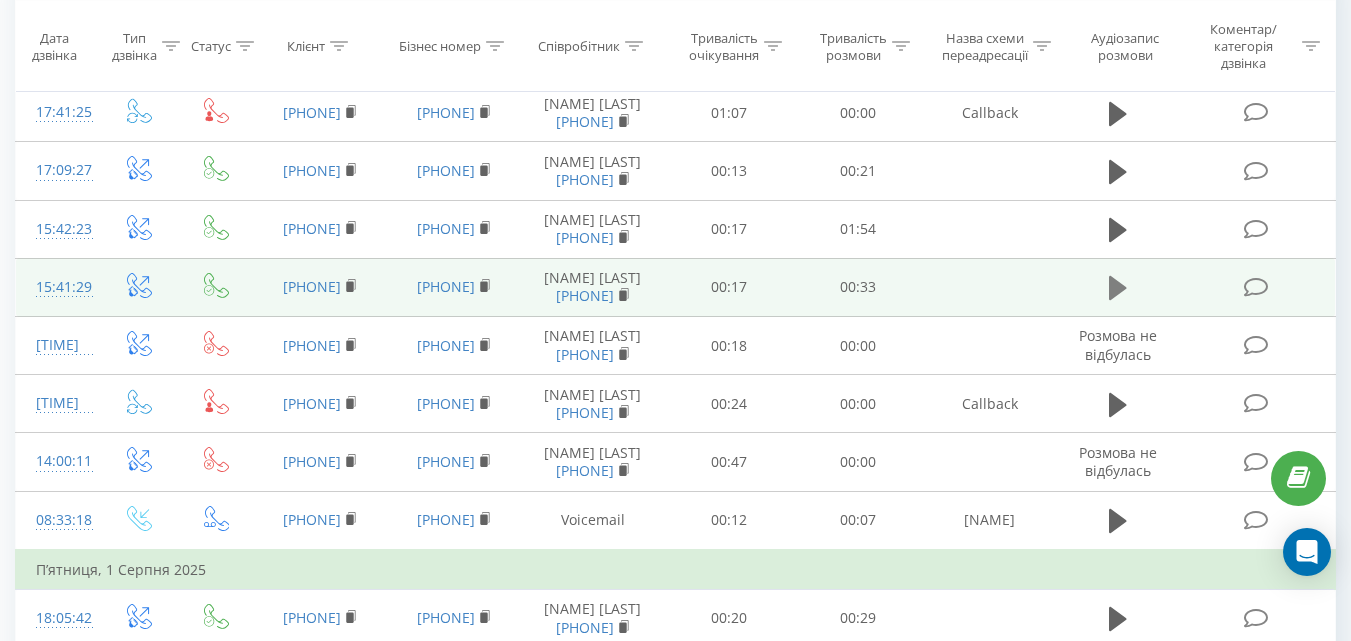 click 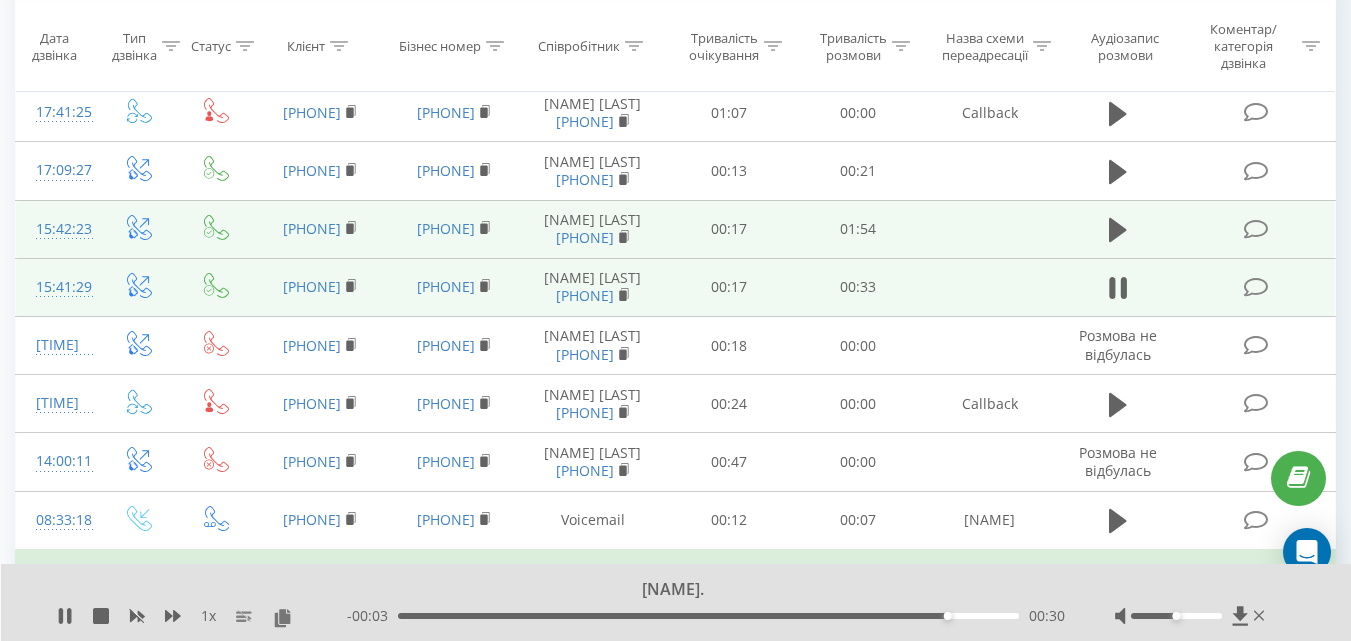 click at bounding box center (1119, 229) 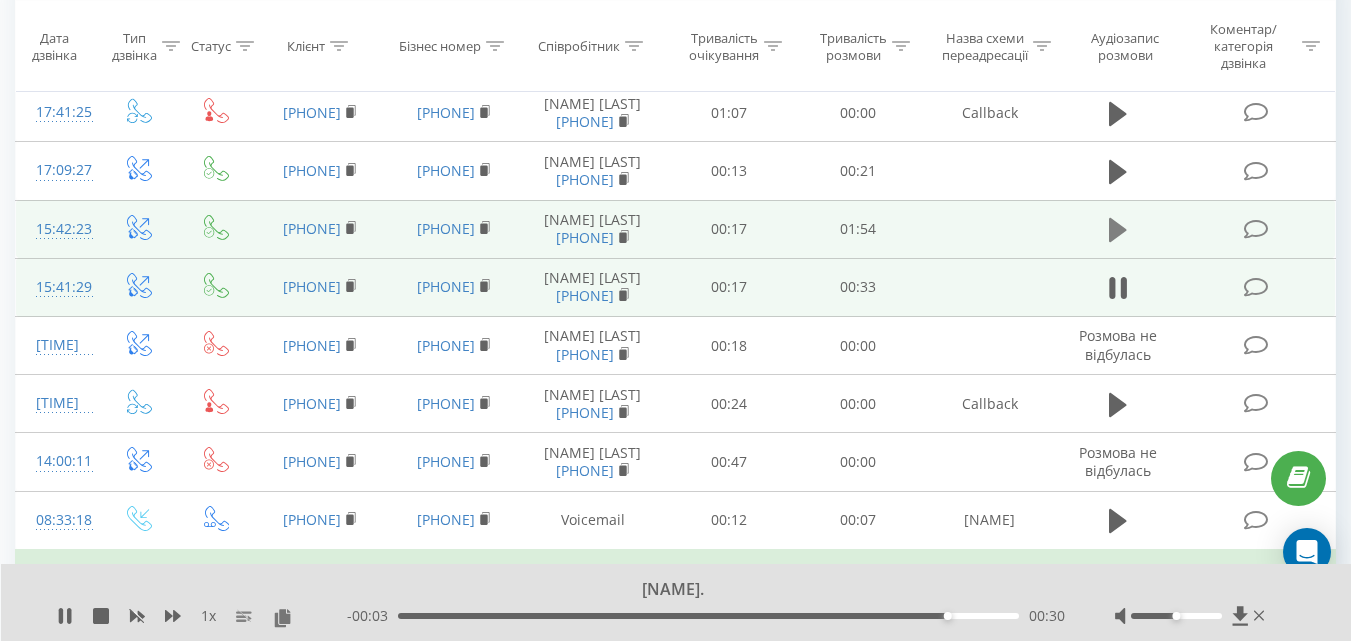 click 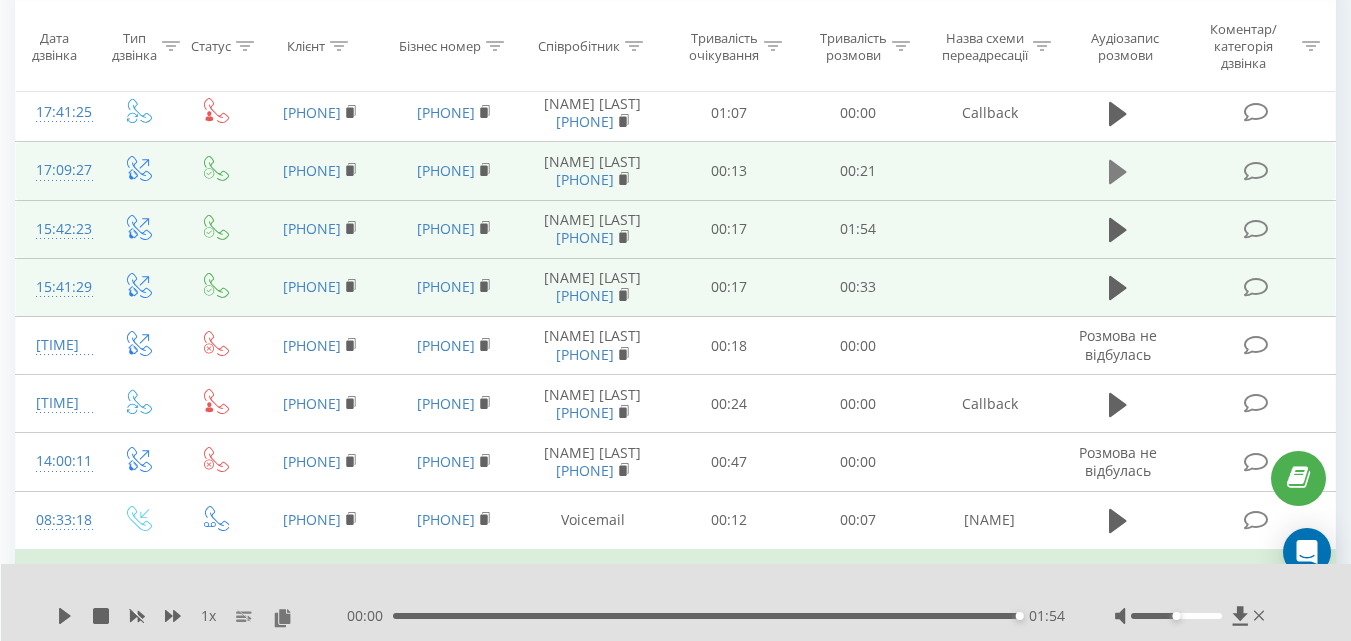 click 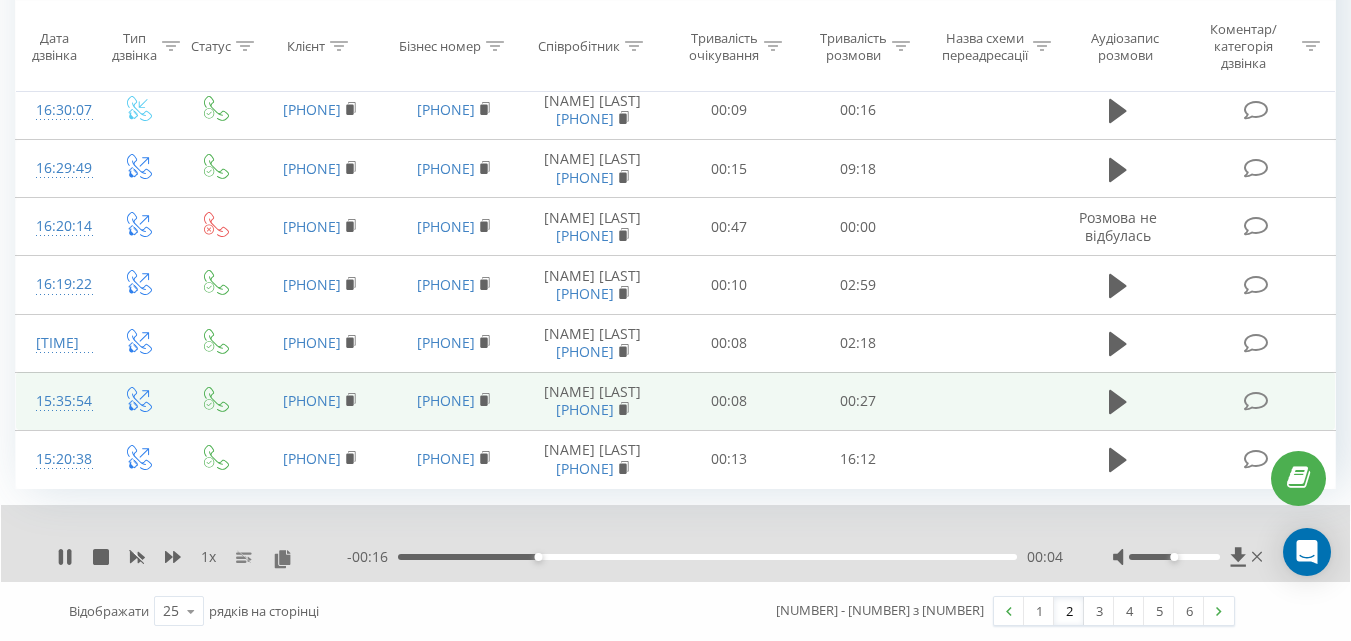 scroll, scrollTop: 1897, scrollLeft: 0, axis: vertical 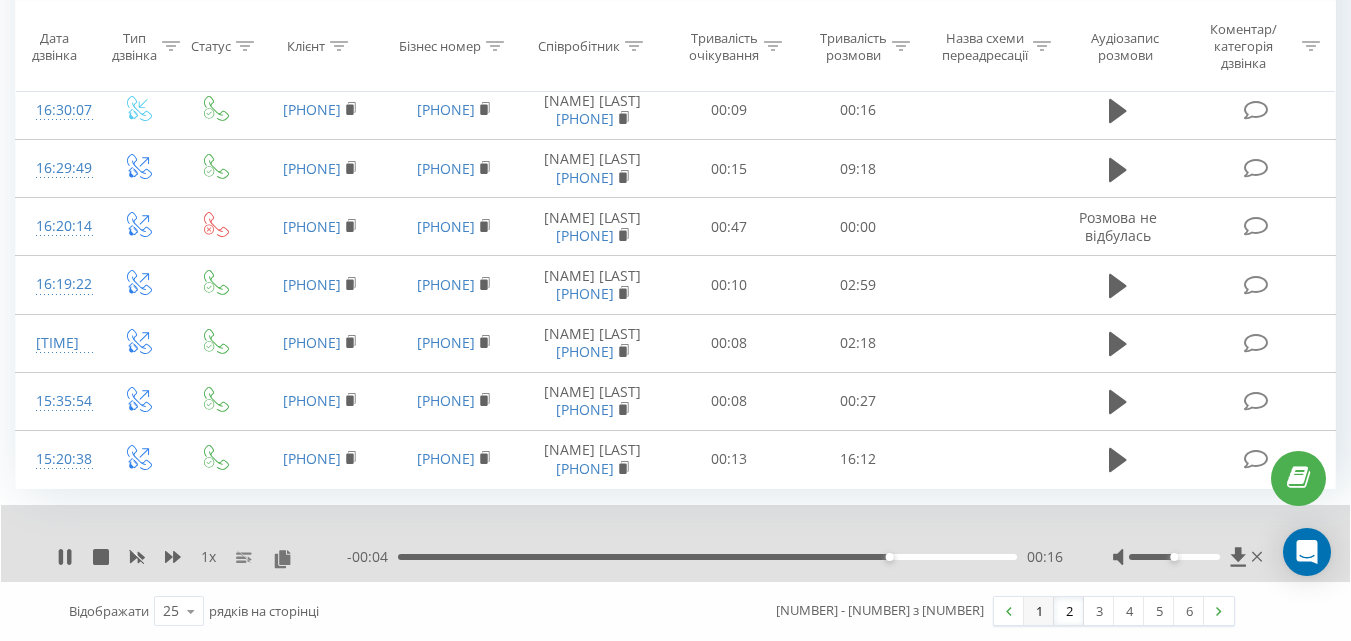 click on "1" at bounding box center (1039, 611) 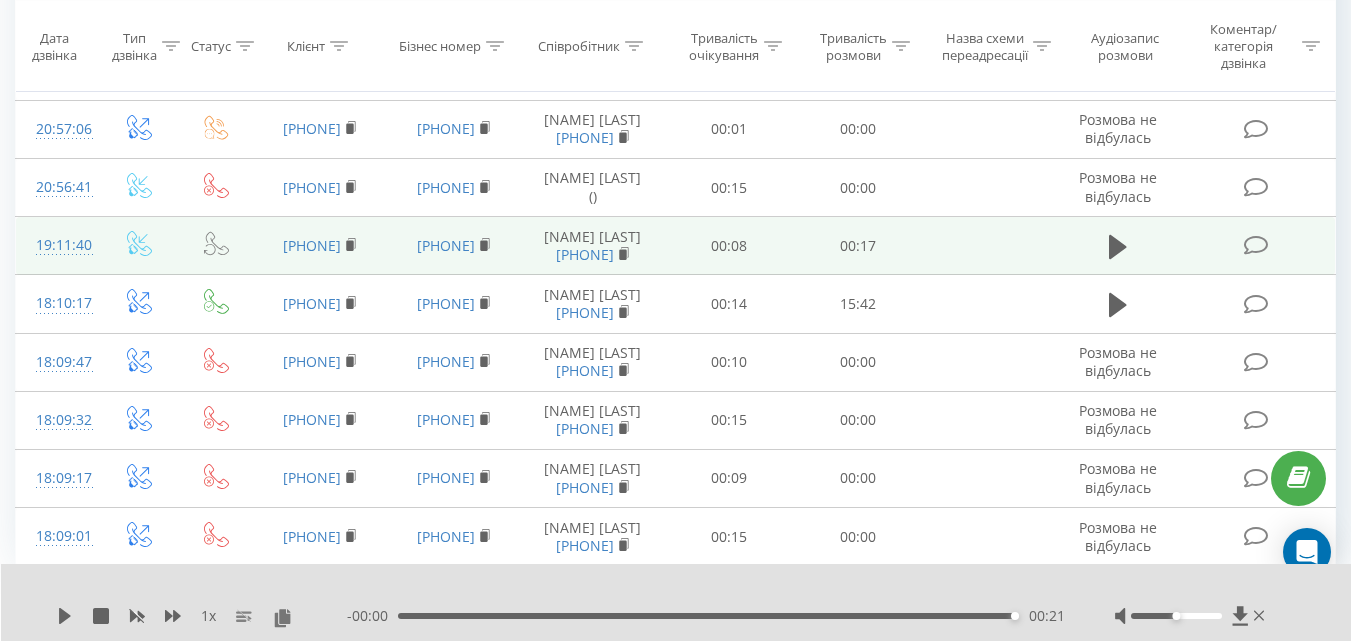 scroll, scrollTop: 1413, scrollLeft: 0, axis: vertical 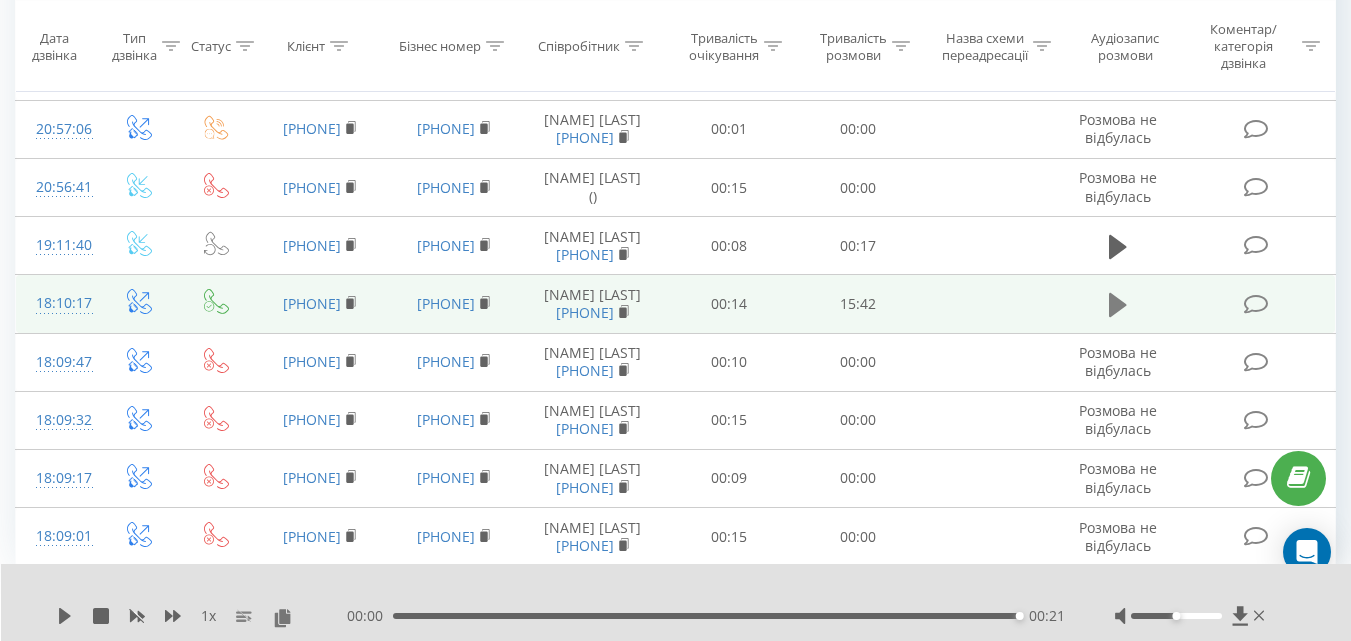 click at bounding box center (1118, 305) 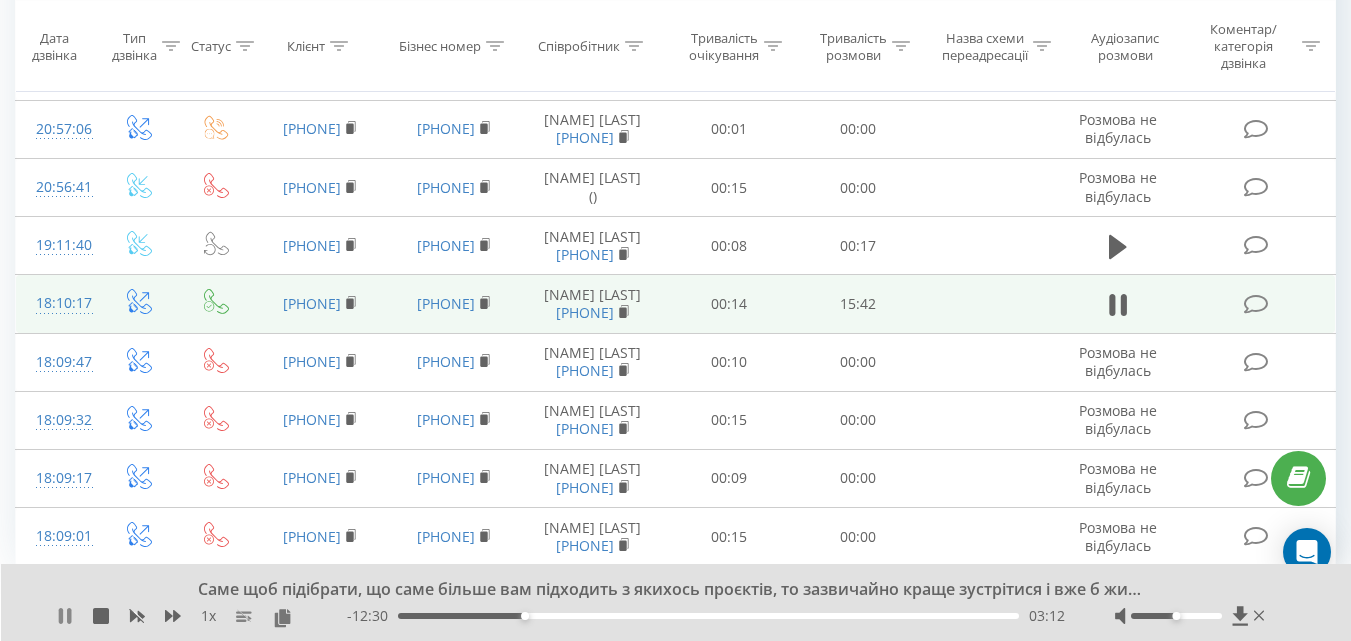 click 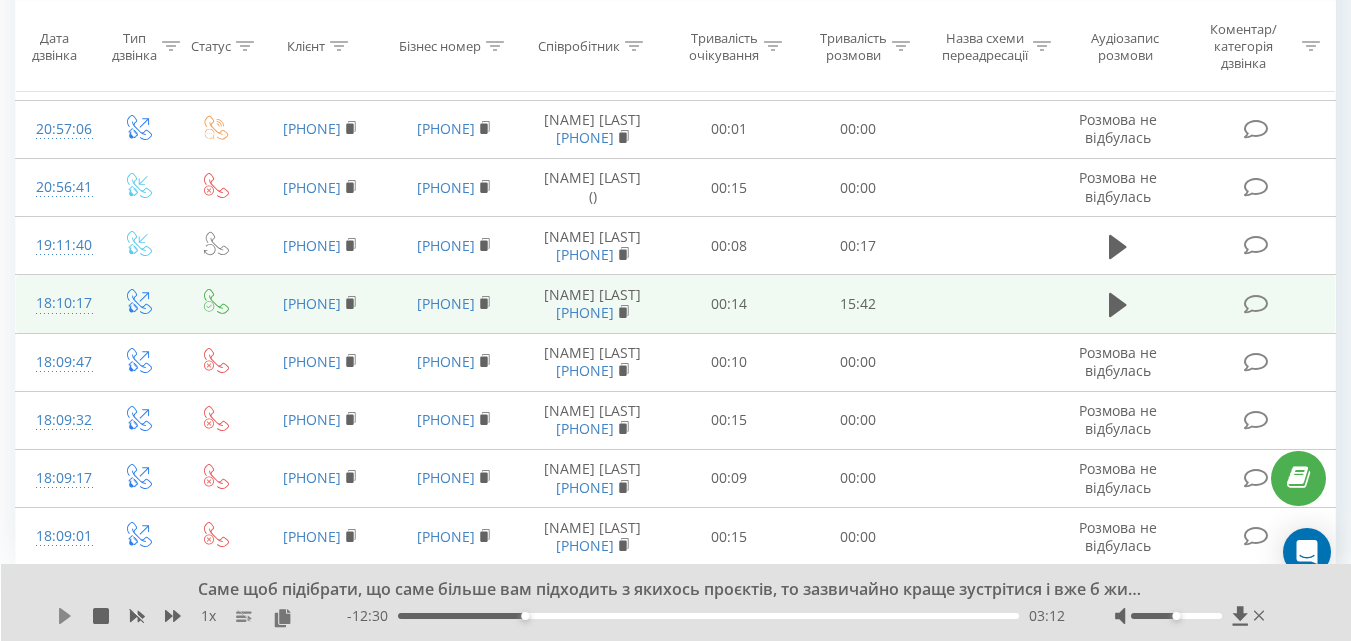 click 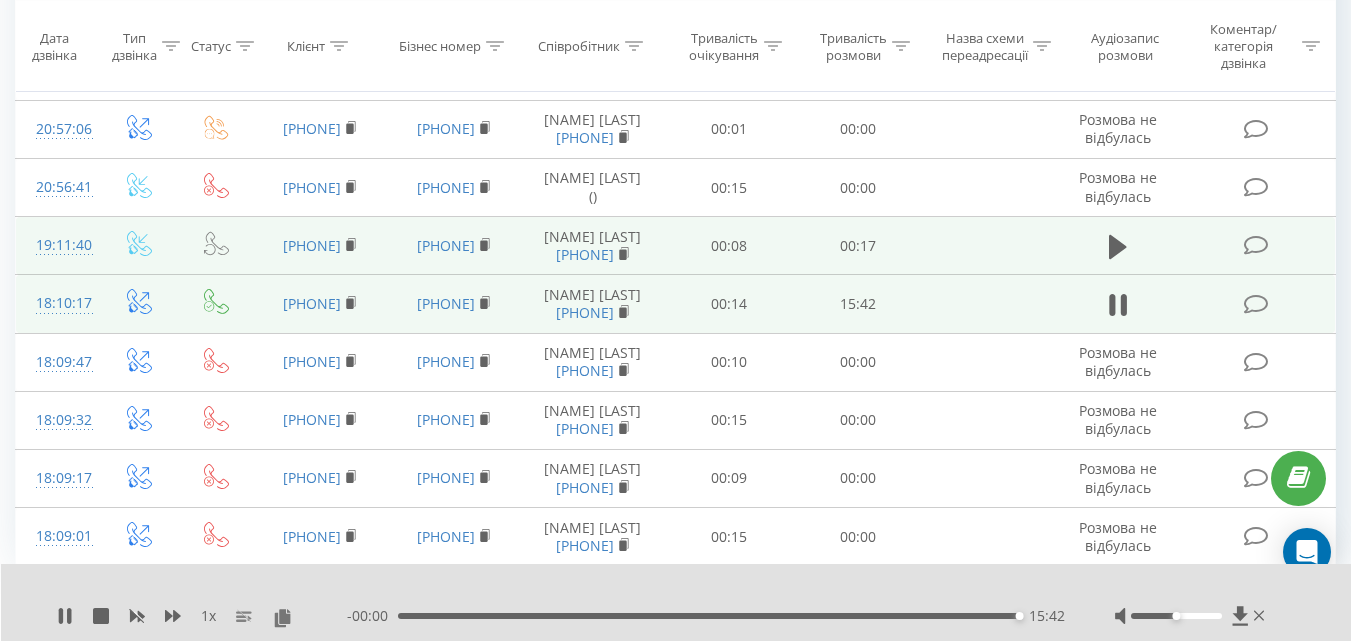 scroll, scrollTop: 1513, scrollLeft: 0, axis: vertical 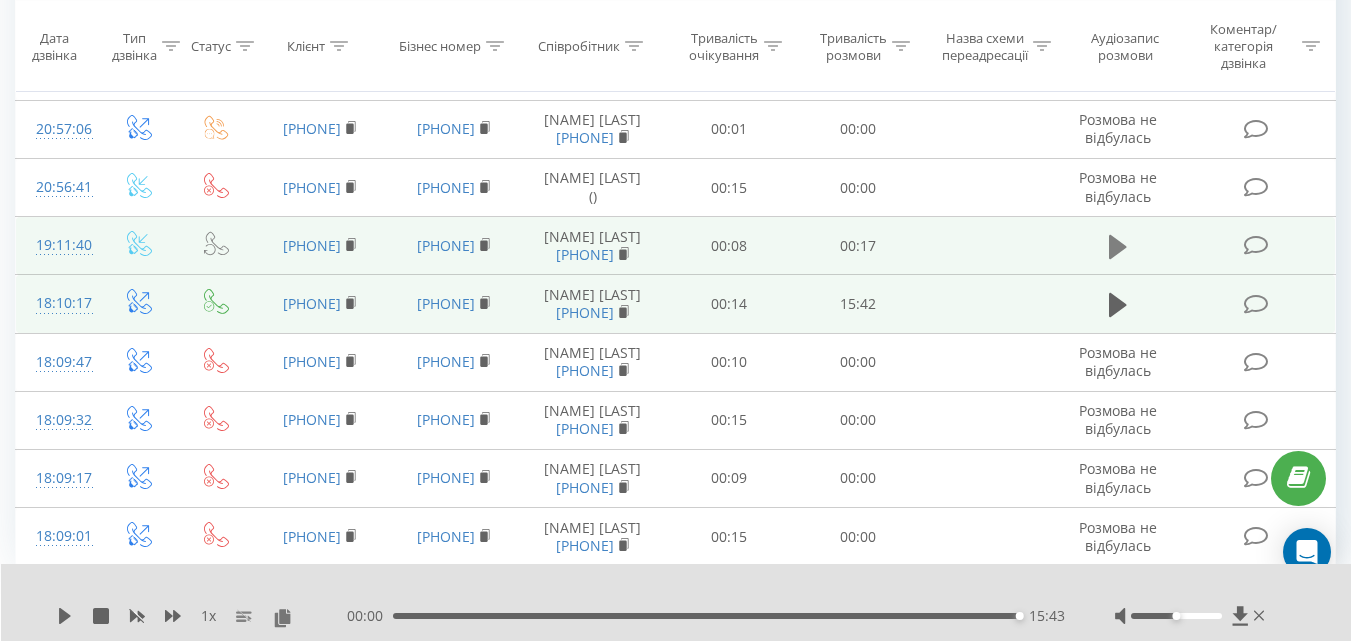 click 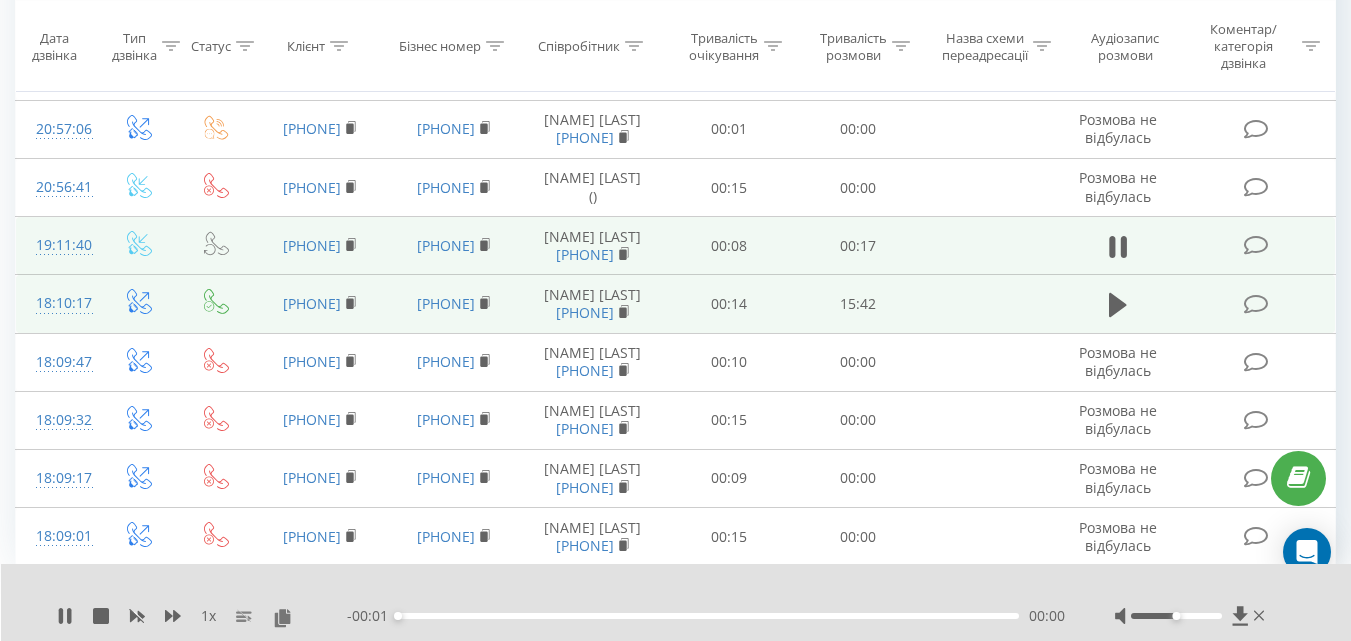scroll, scrollTop: 1413, scrollLeft: 0, axis: vertical 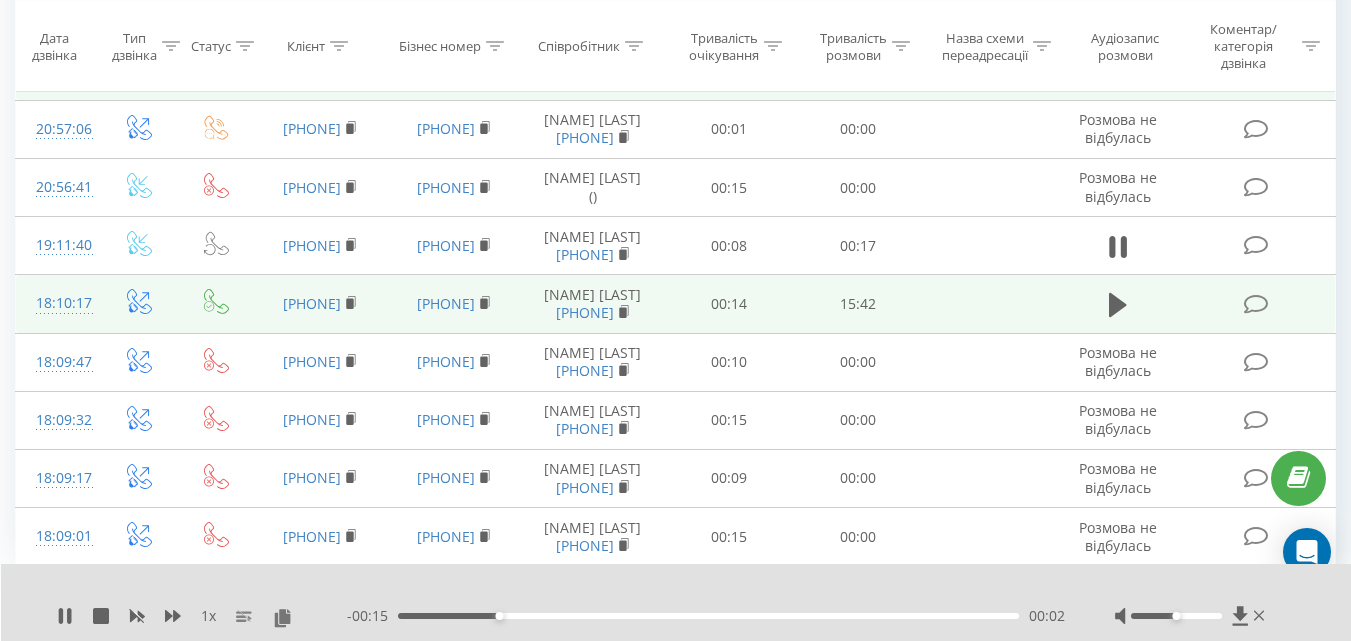 click at bounding box center [1118, 72] 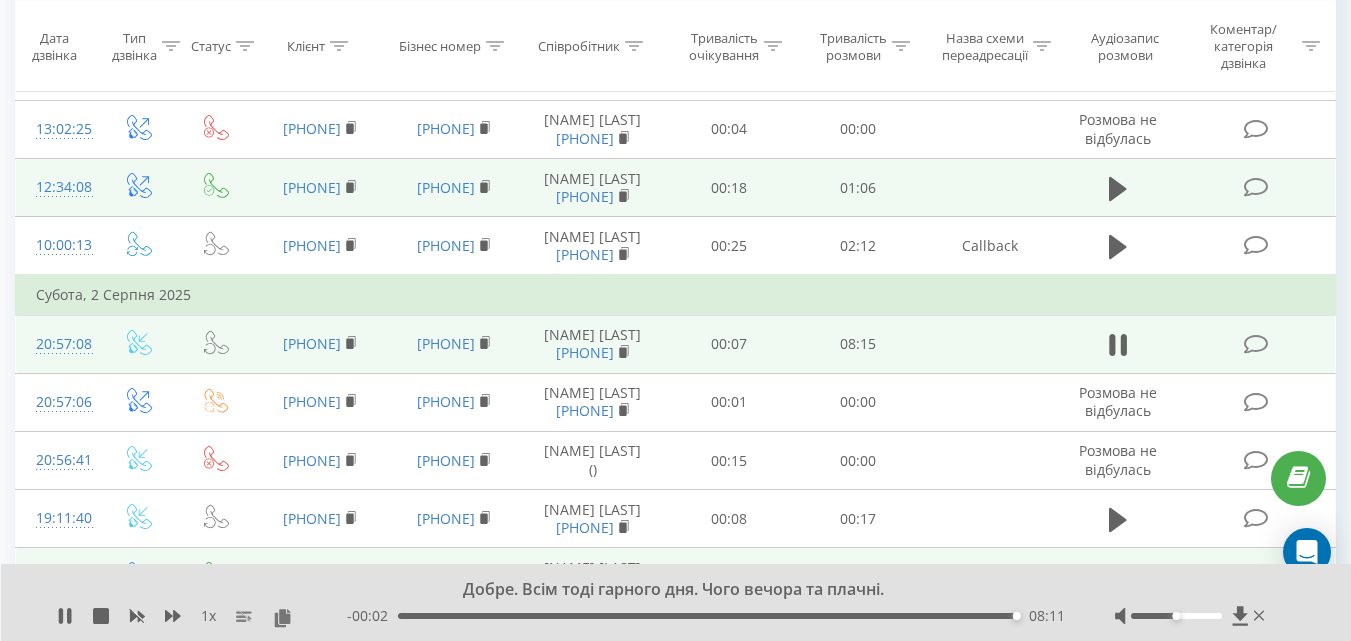 scroll, scrollTop: 1000, scrollLeft: 0, axis: vertical 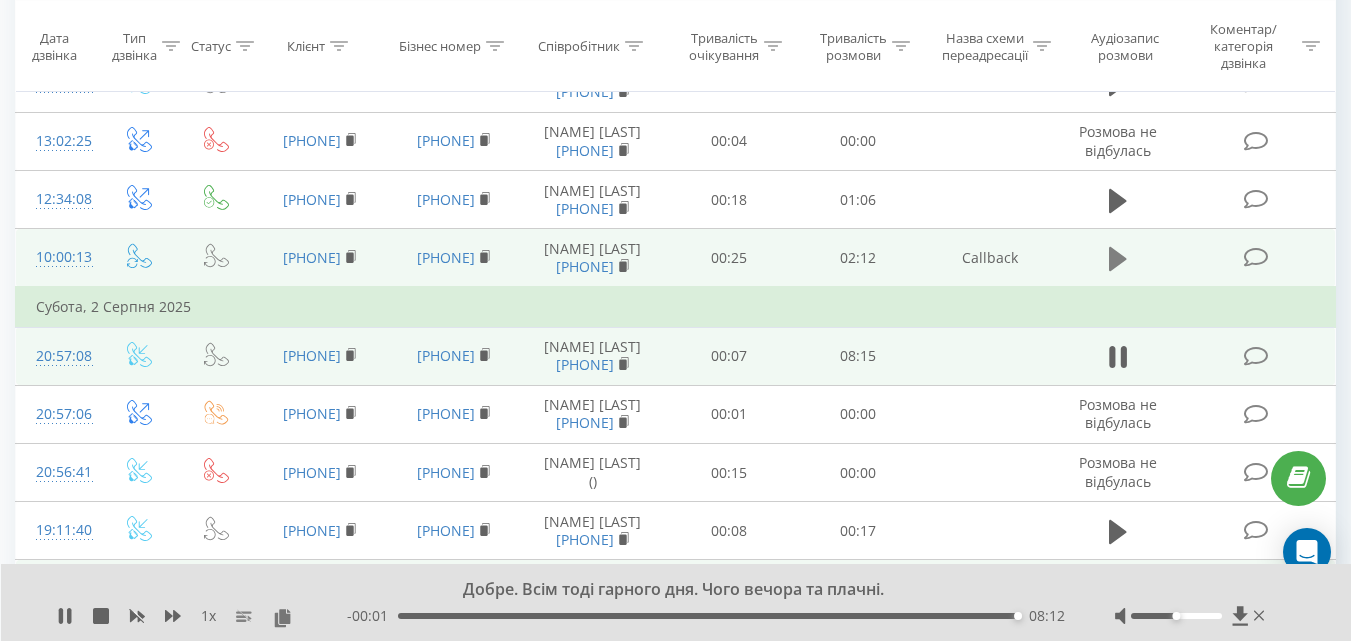 click 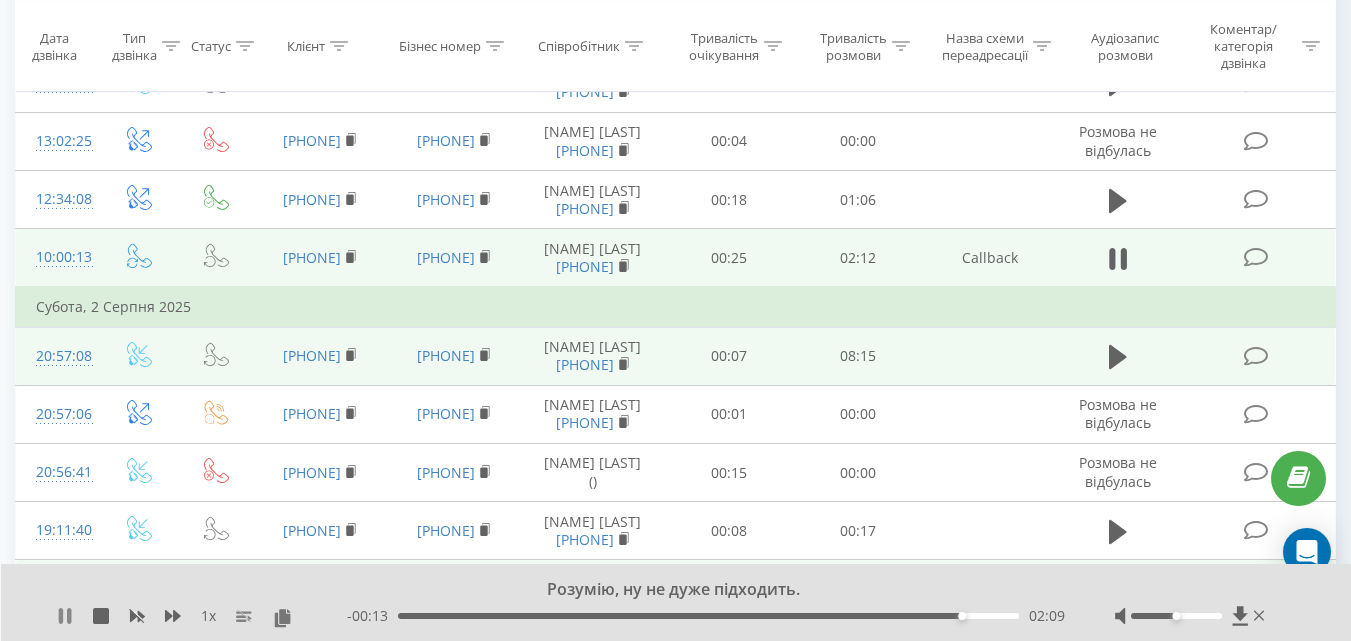 click on "1 x" at bounding box center [202, 616] 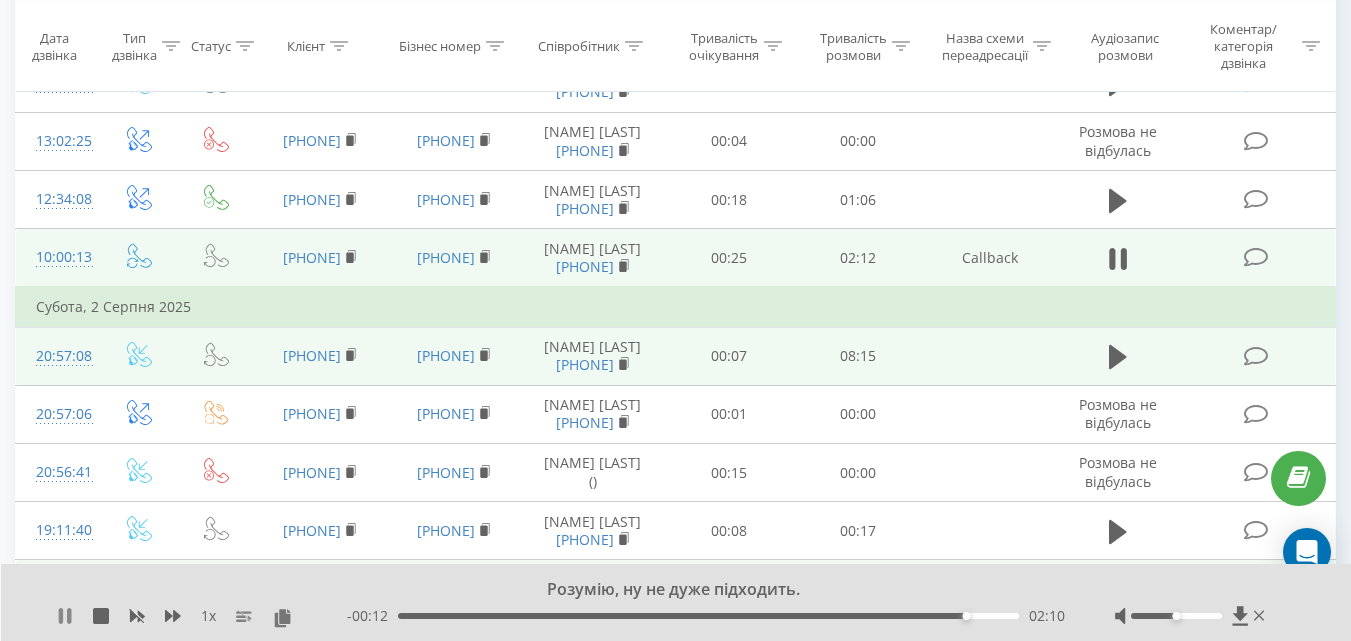 click 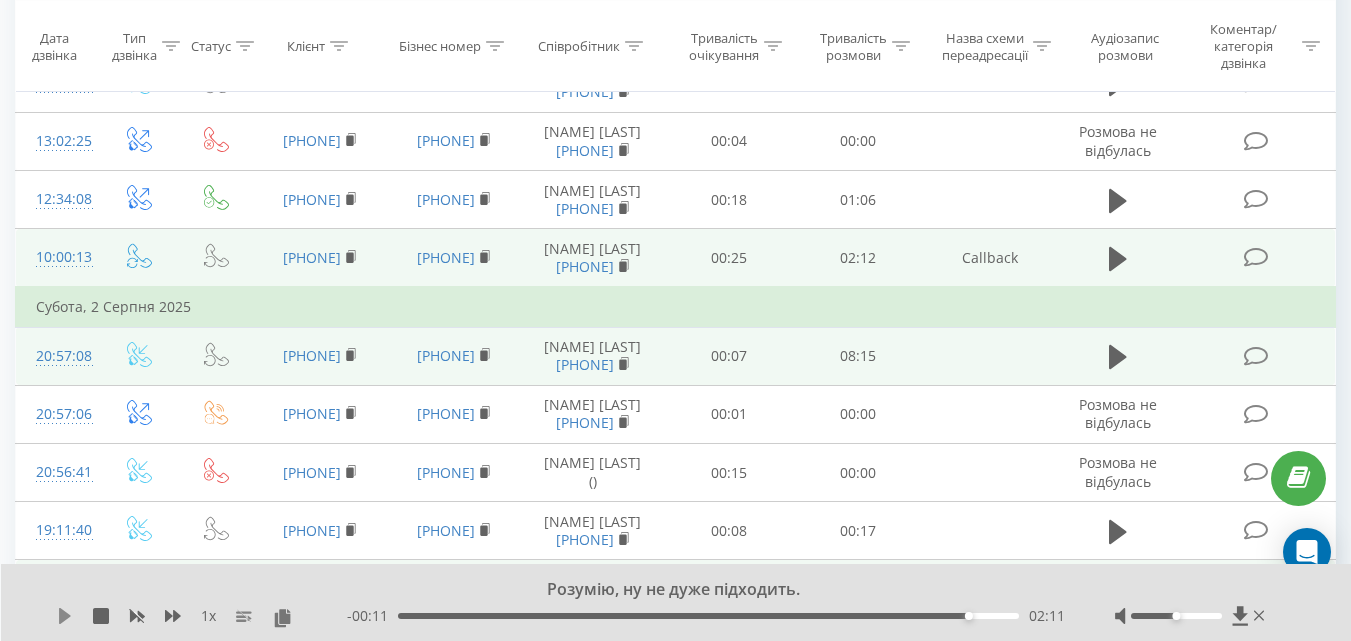 click at bounding box center [65, 616] 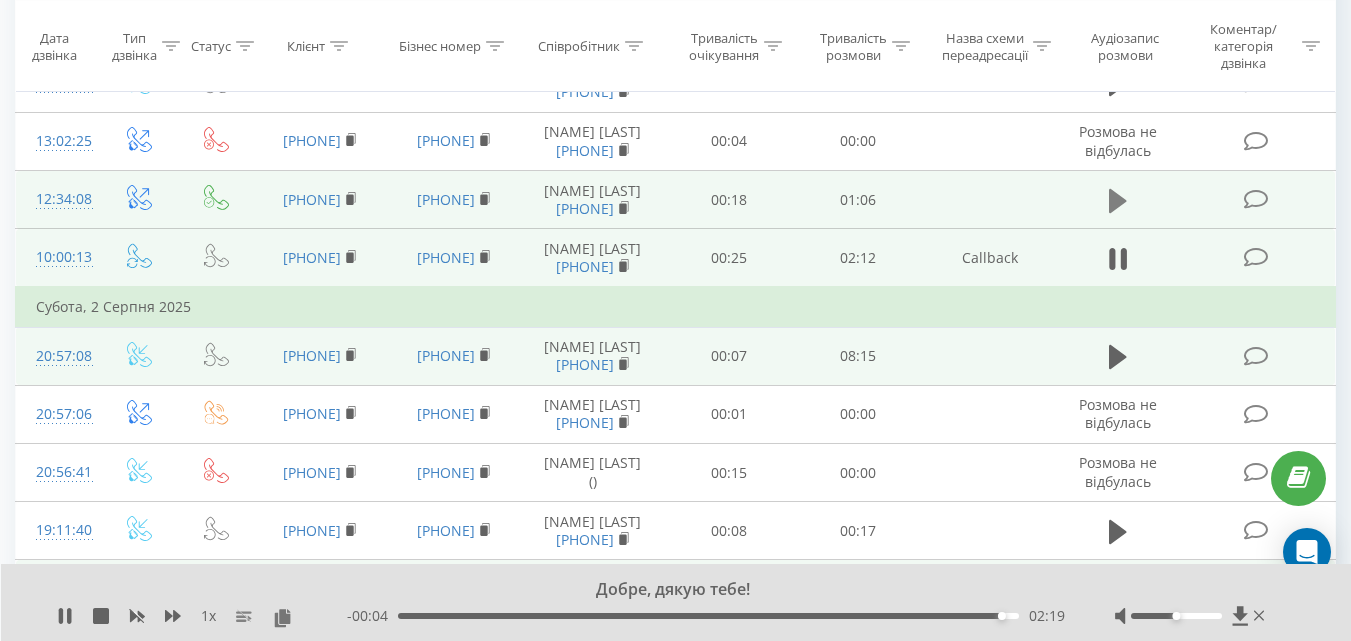 click 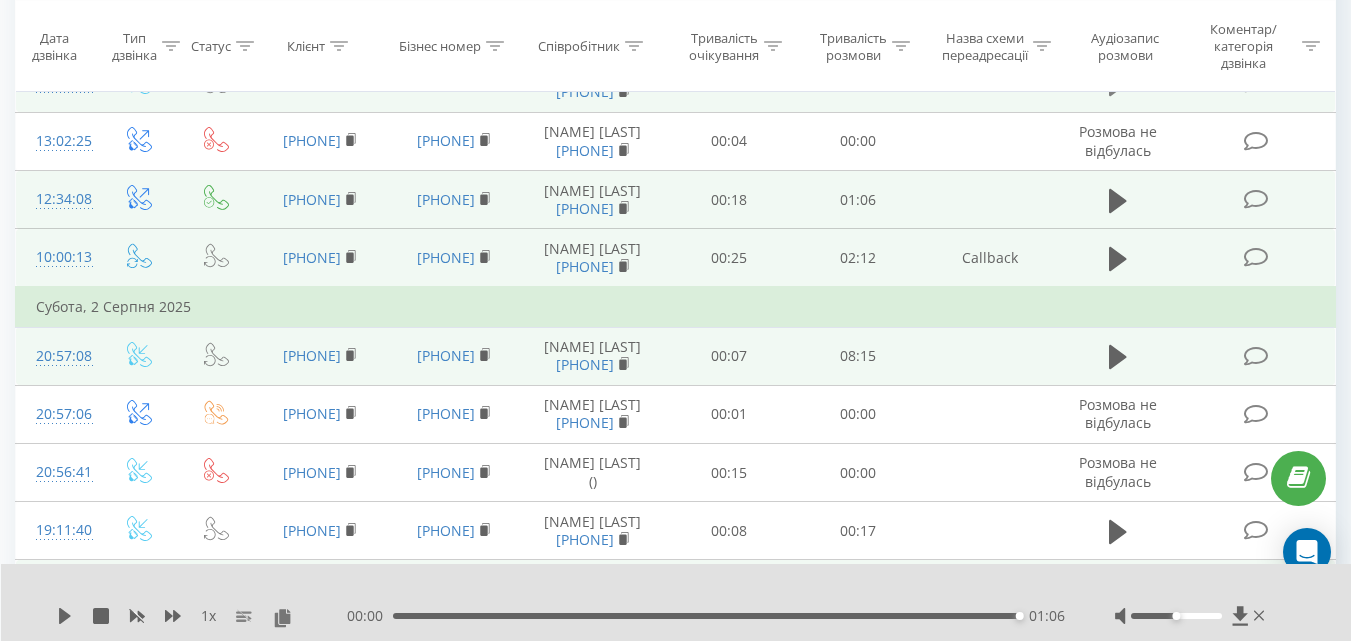 click at bounding box center [1118, 84] 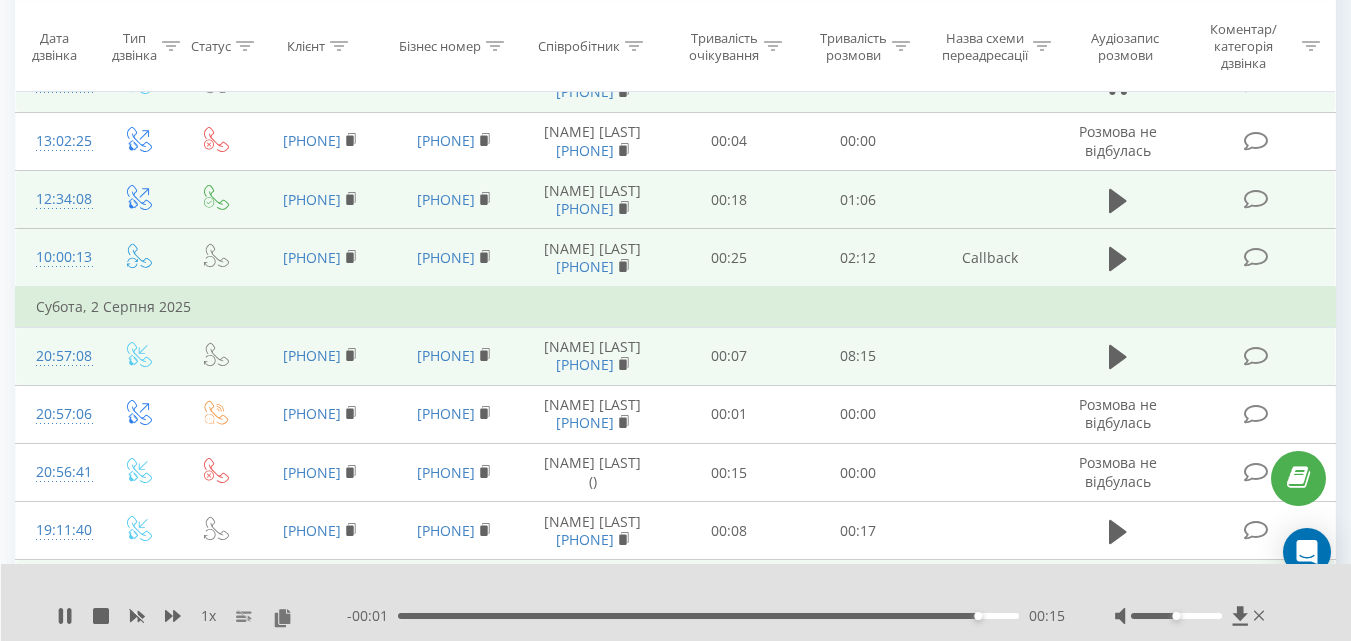 click 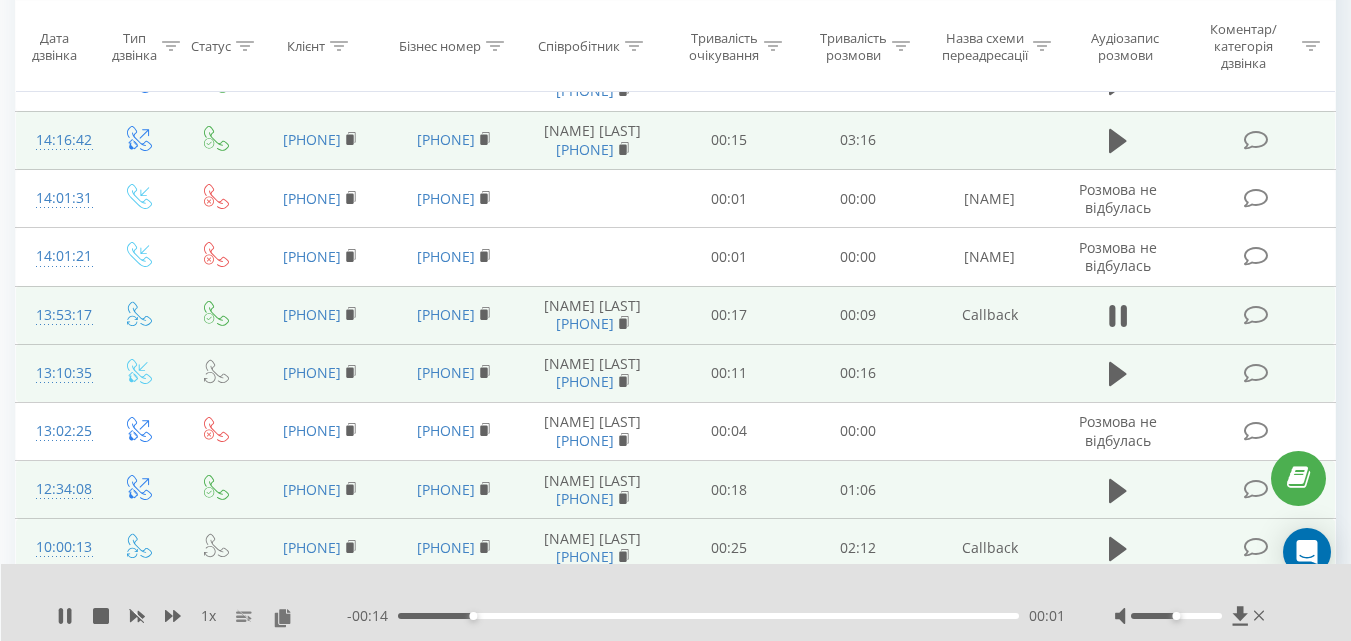 scroll, scrollTop: 700, scrollLeft: 0, axis: vertical 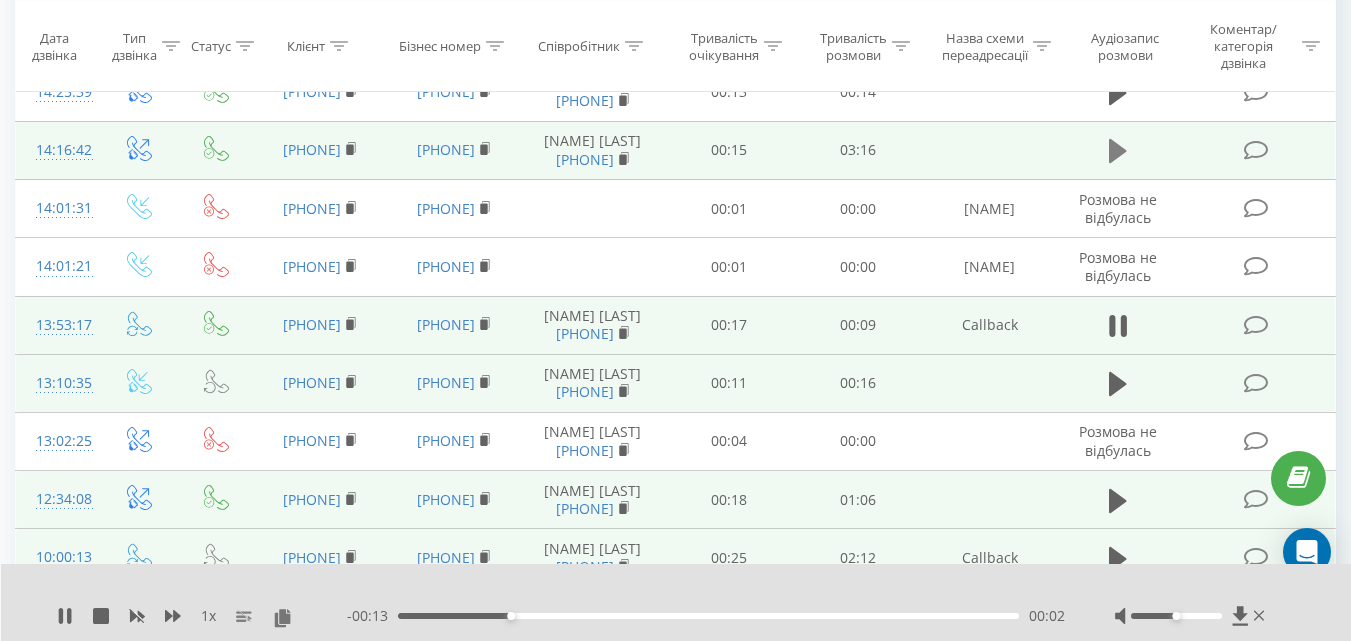 click 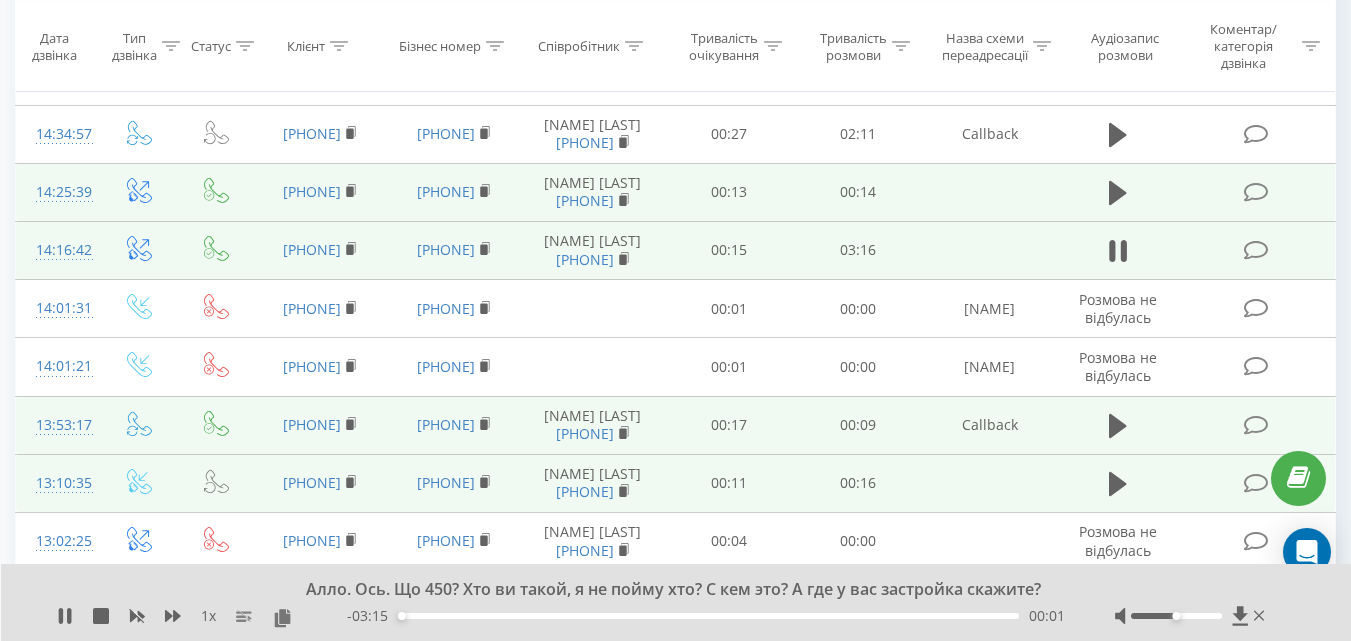 scroll, scrollTop: 700, scrollLeft: 0, axis: vertical 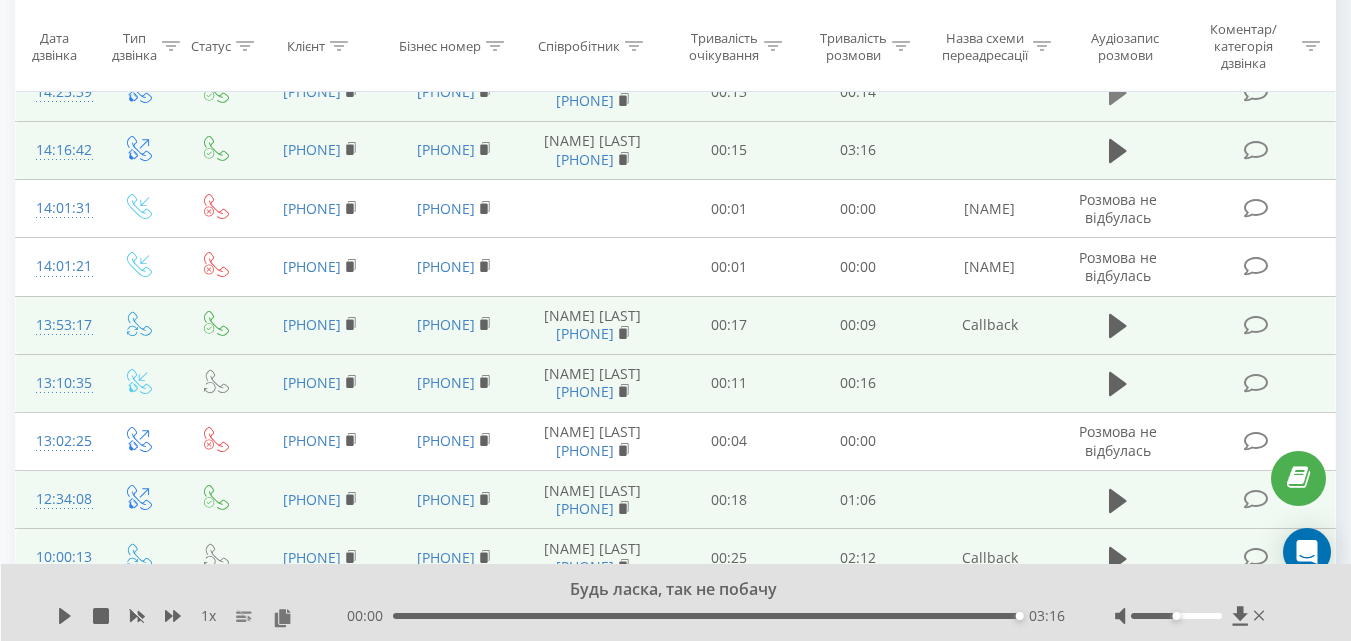 click 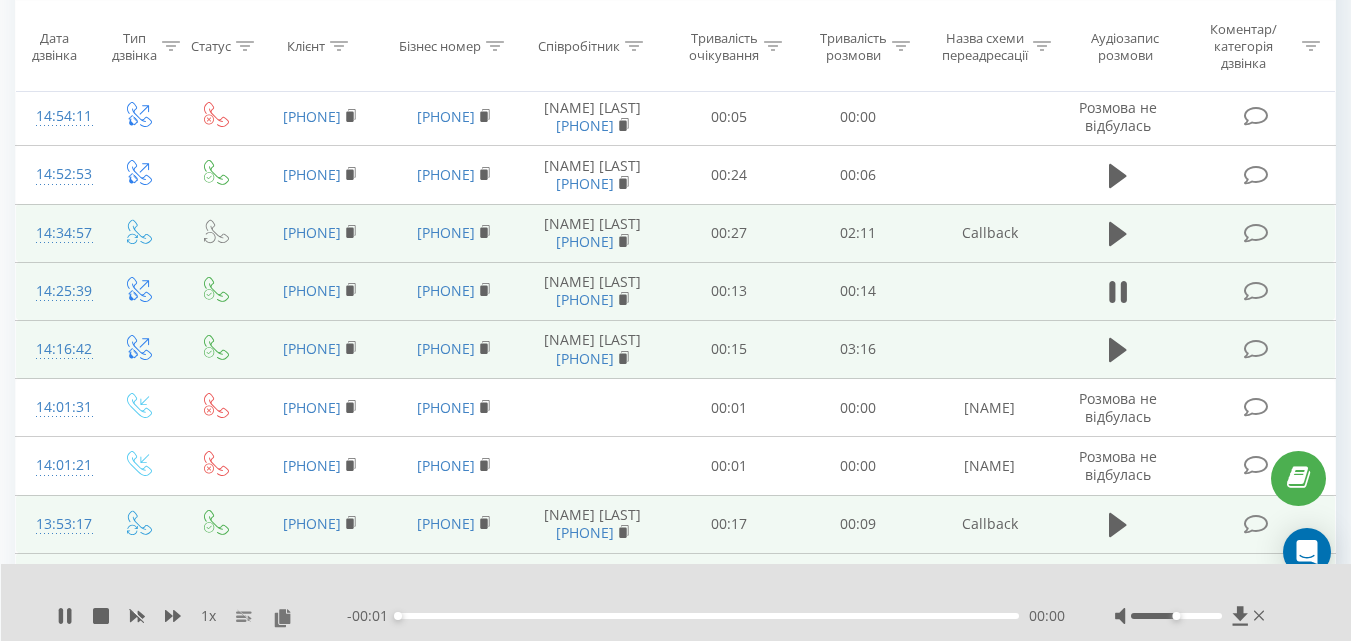 scroll, scrollTop: 500, scrollLeft: 0, axis: vertical 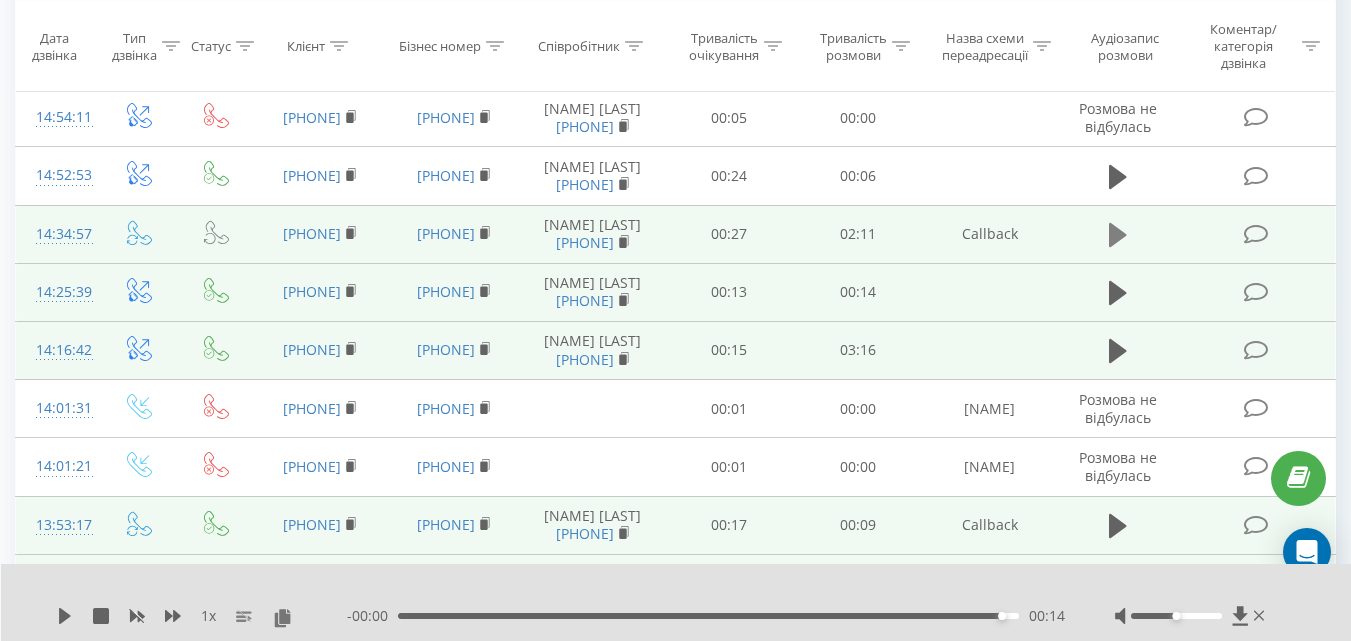 click 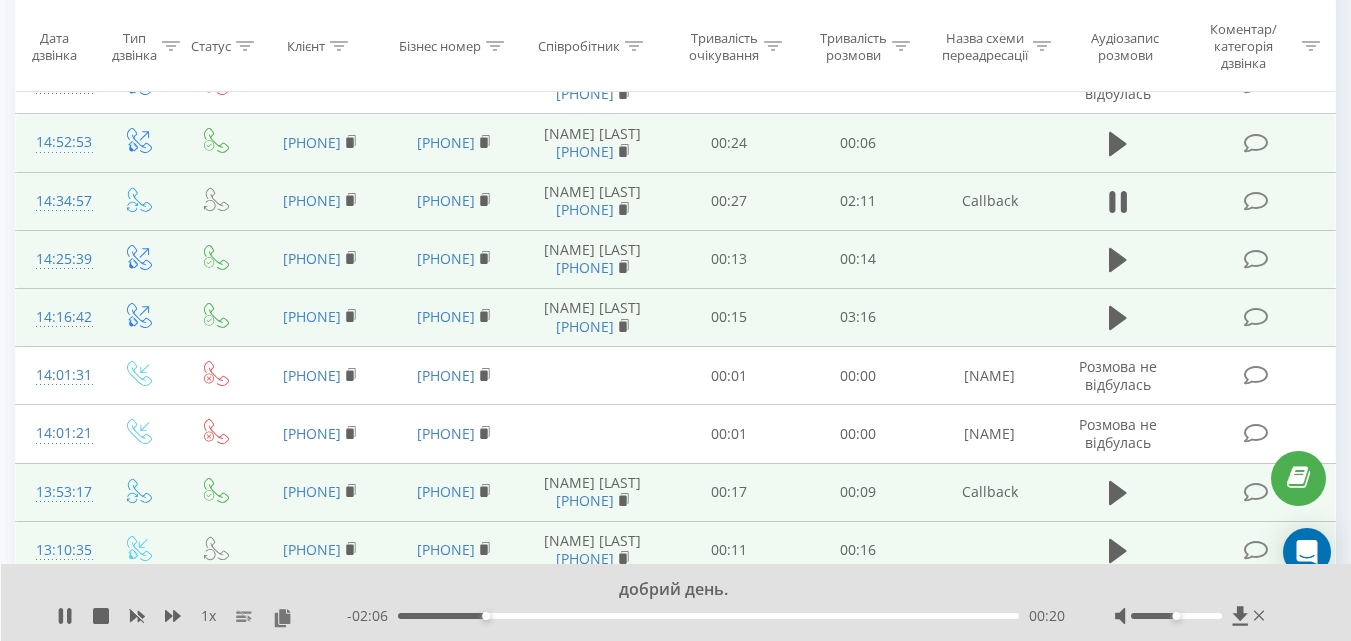 scroll, scrollTop: 500, scrollLeft: 0, axis: vertical 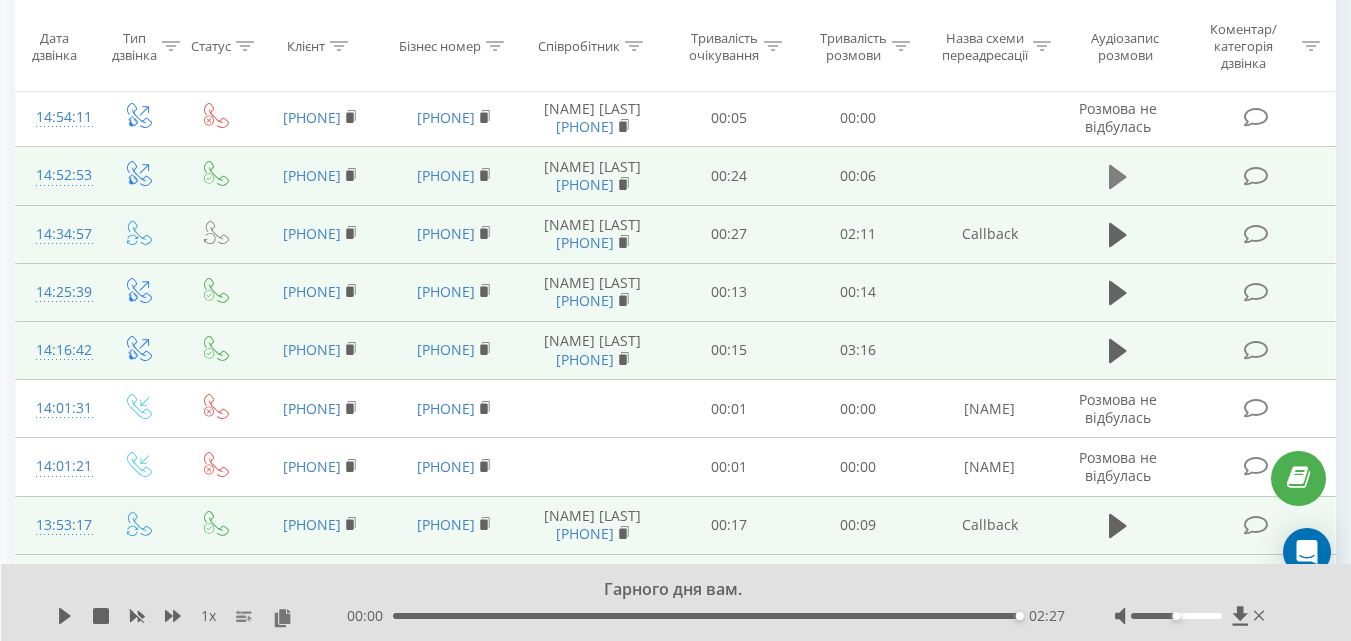 click at bounding box center (1118, 177) 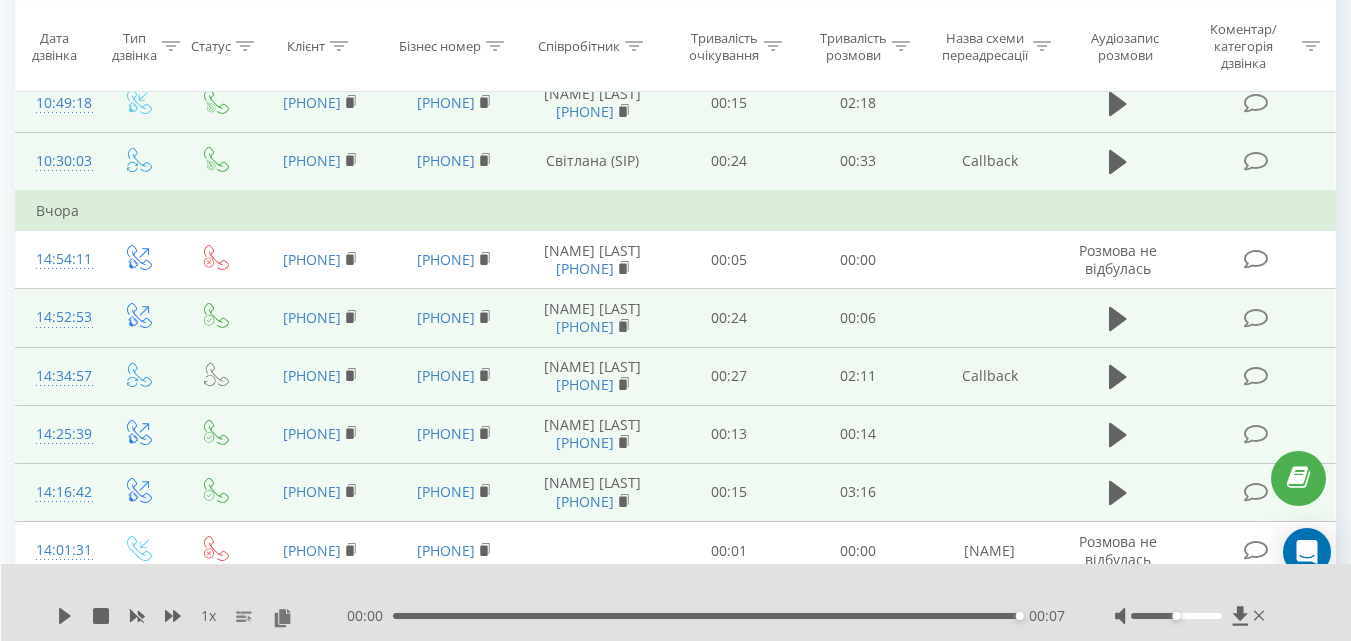 scroll, scrollTop: 200, scrollLeft: 0, axis: vertical 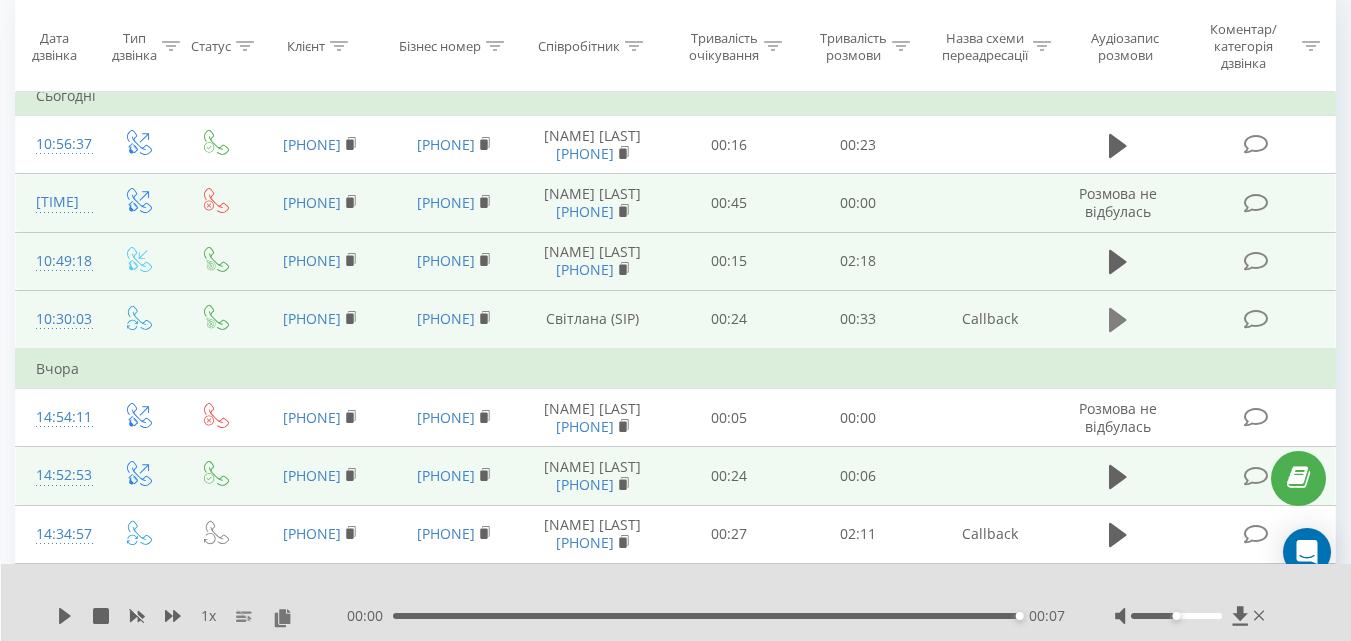 click 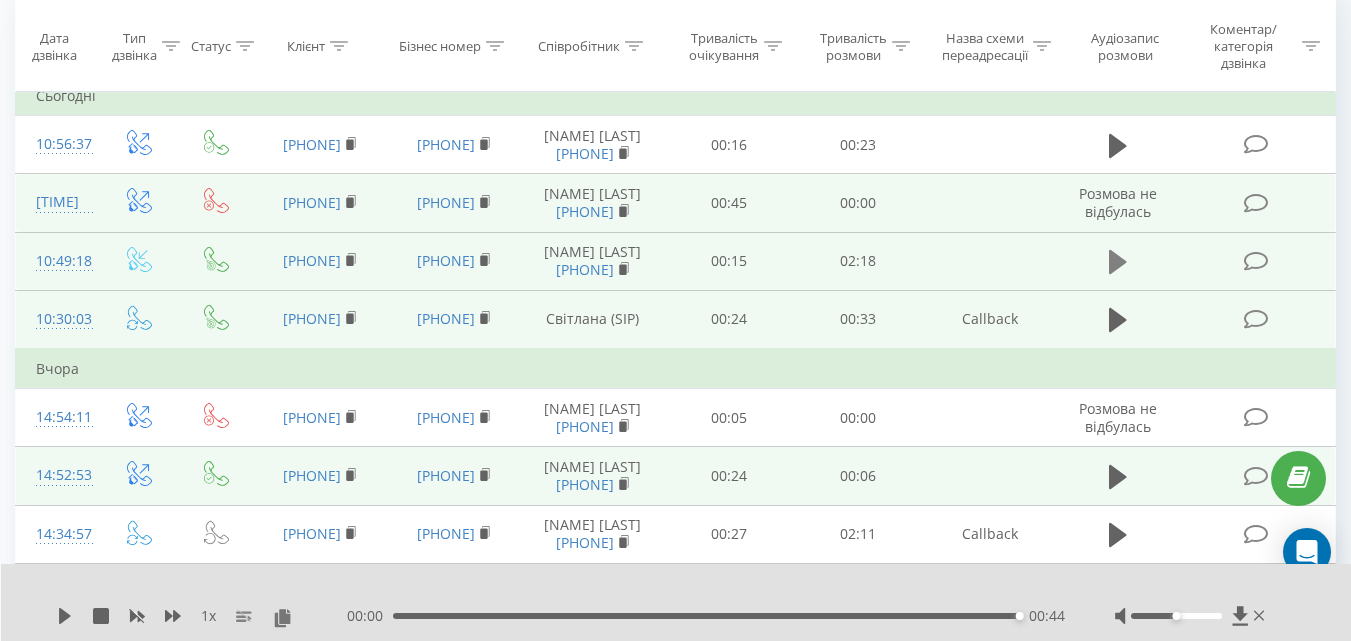 click 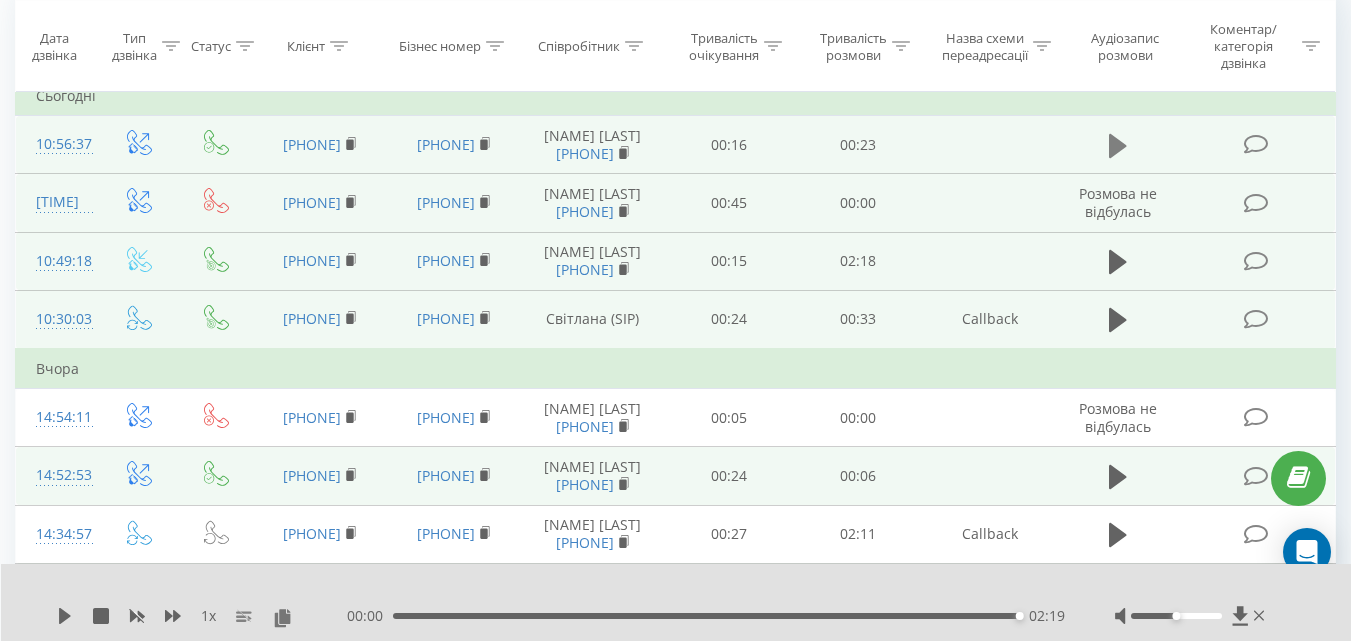 click 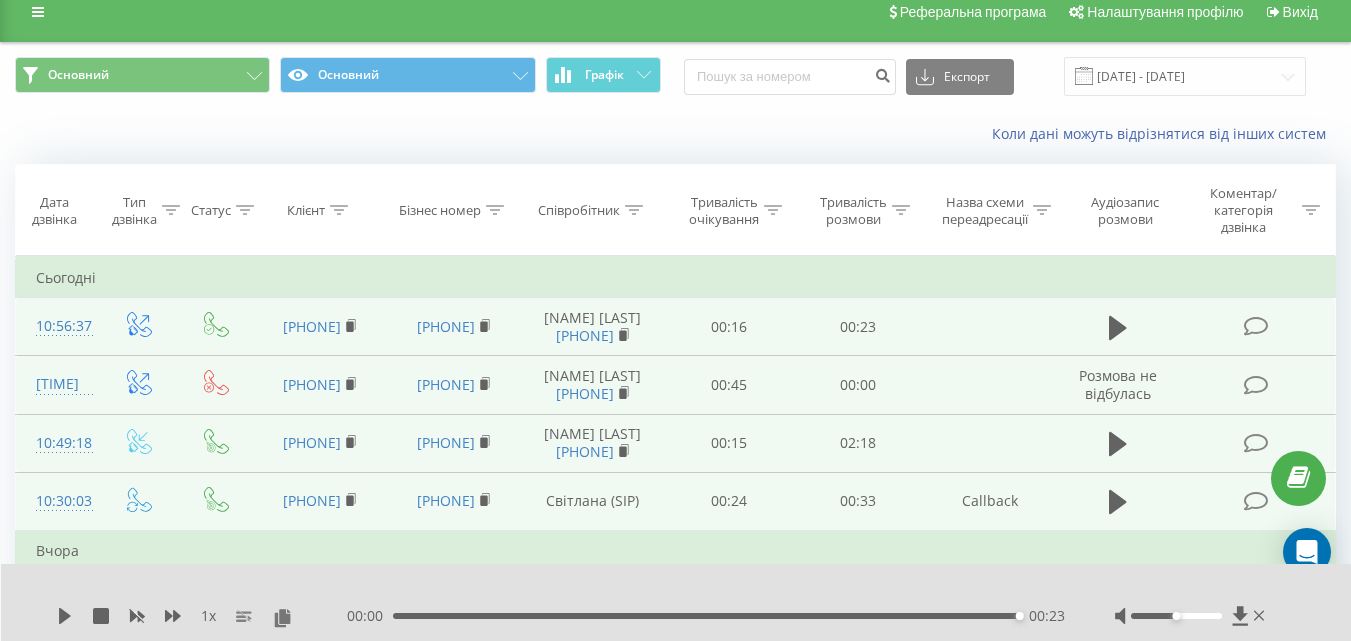 scroll, scrollTop: 0, scrollLeft: 0, axis: both 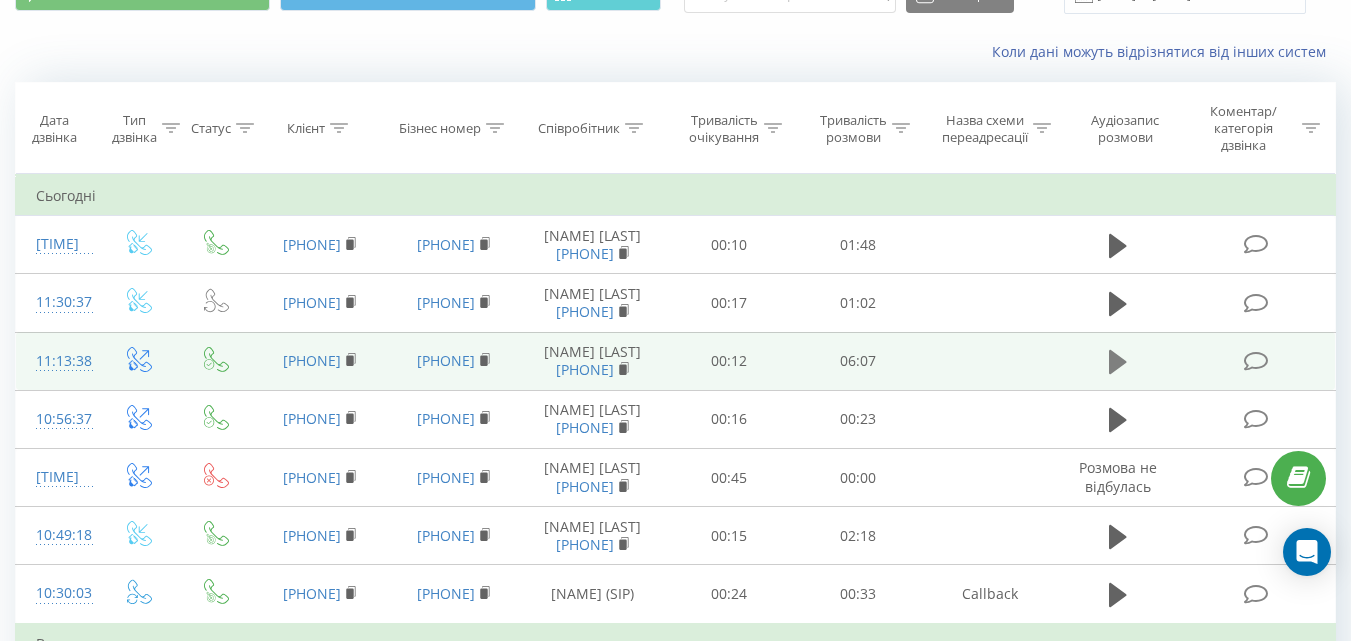 click 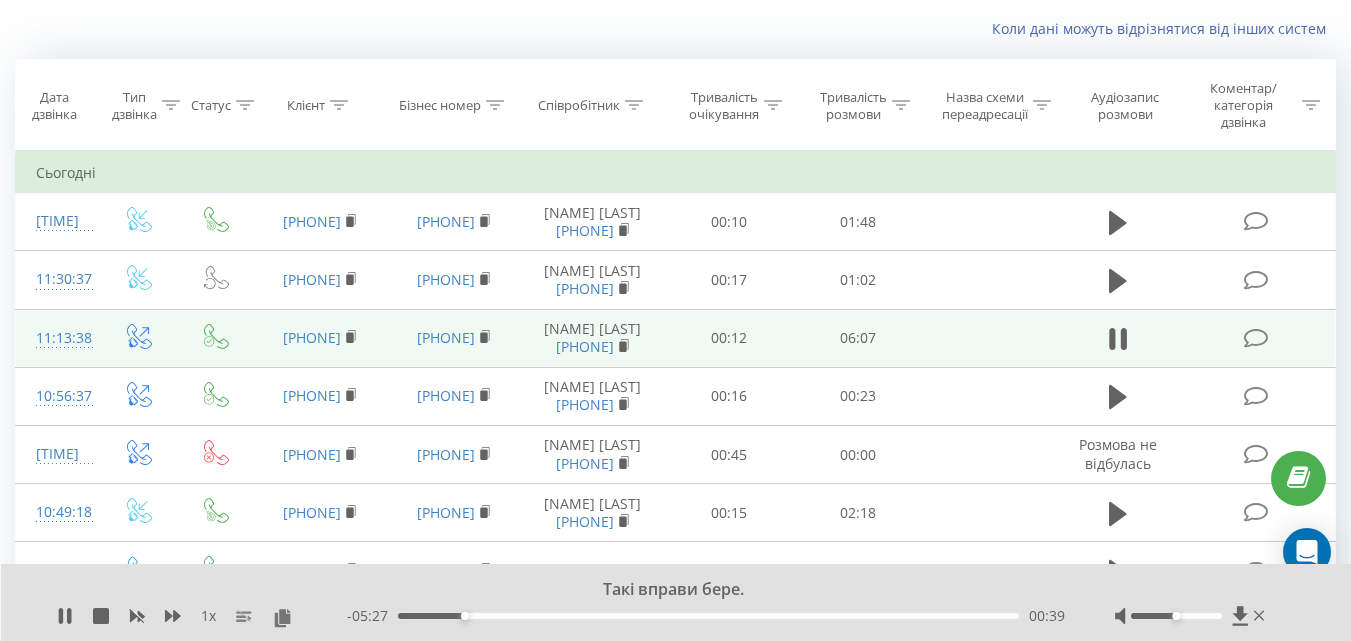 scroll, scrollTop: 100, scrollLeft: 0, axis: vertical 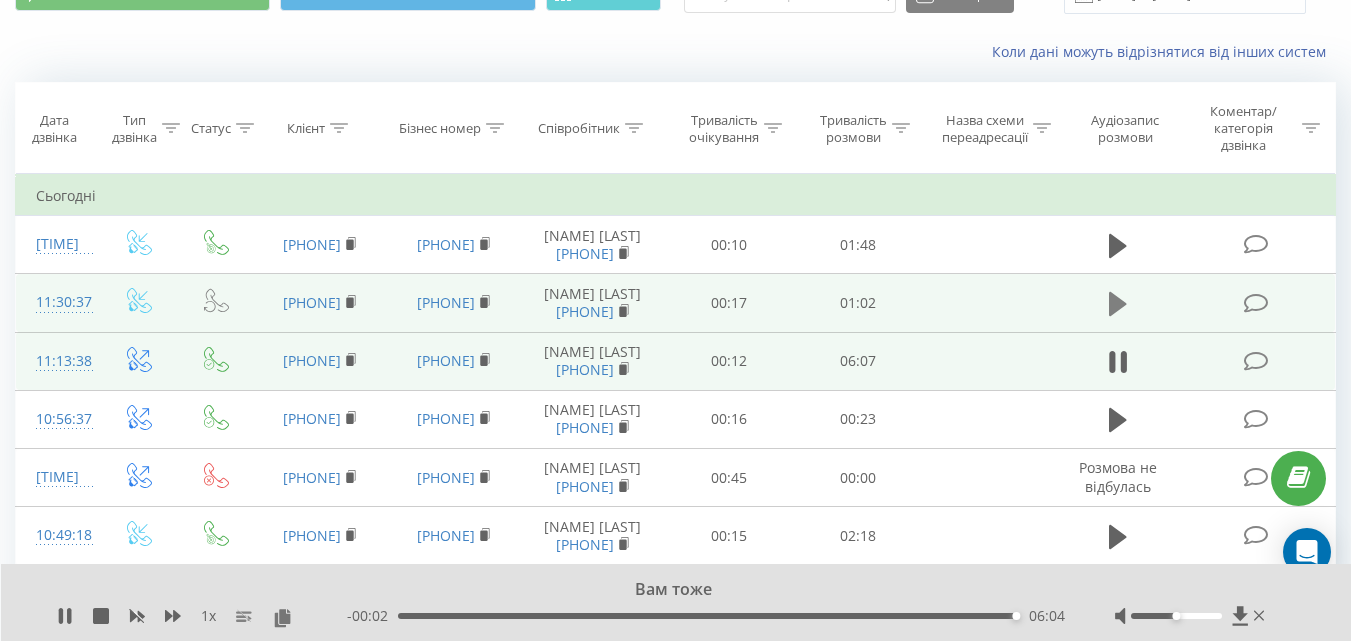 click 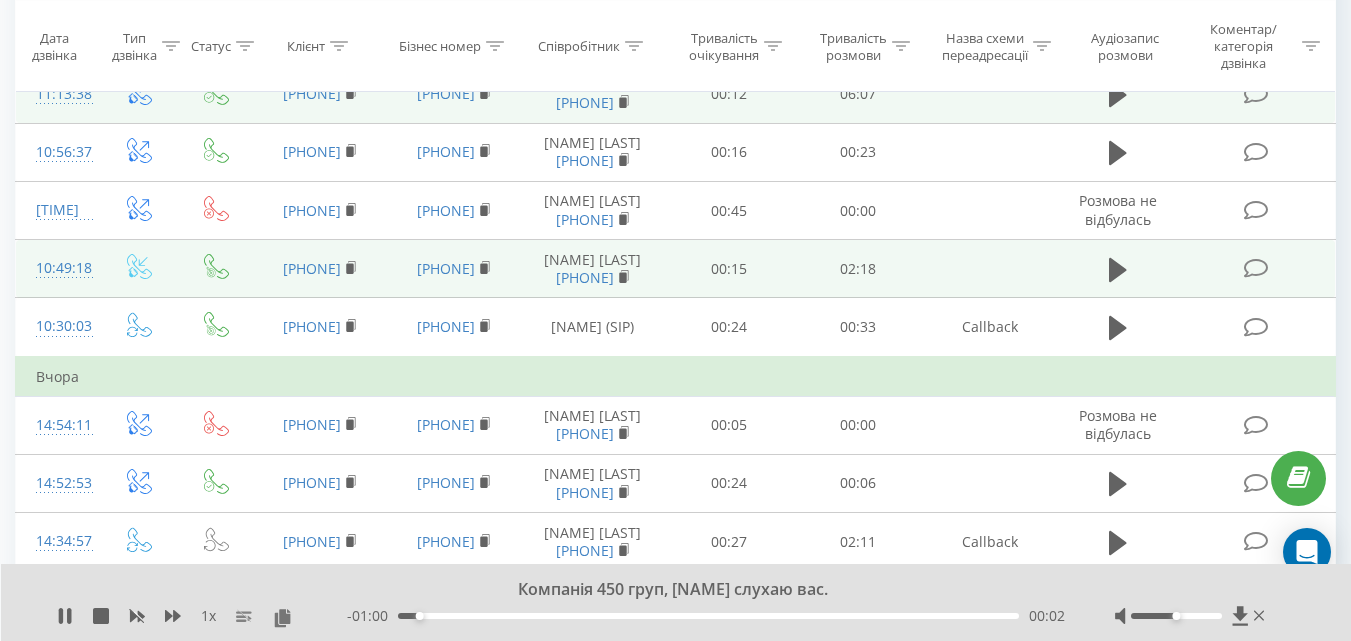 scroll, scrollTop: 200, scrollLeft: 0, axis: vertical 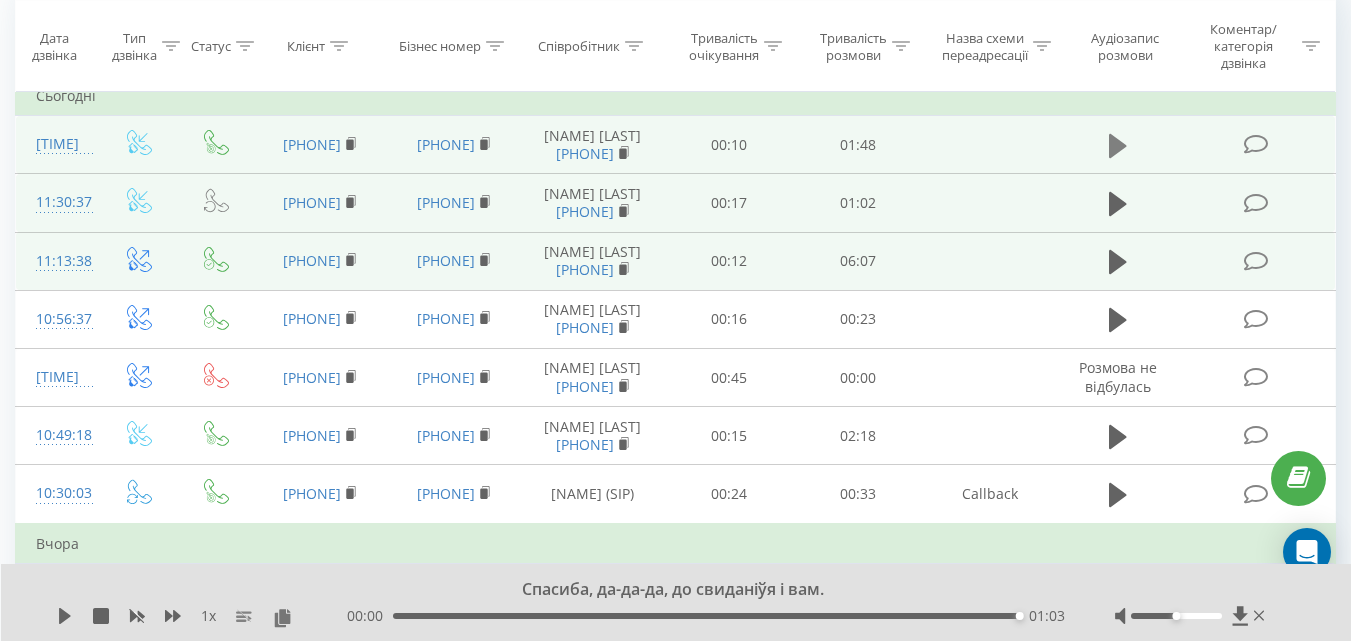 click 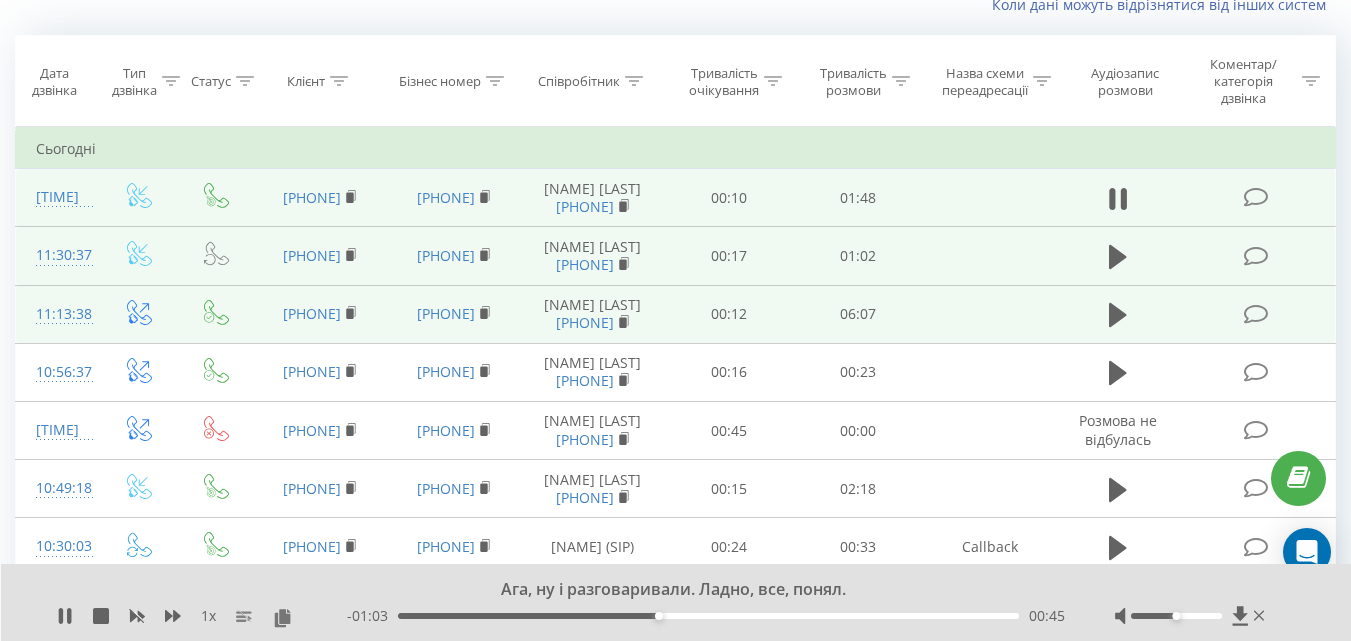 scroll, scrollTop: 300, scrollLeft: 0, axis: vertical 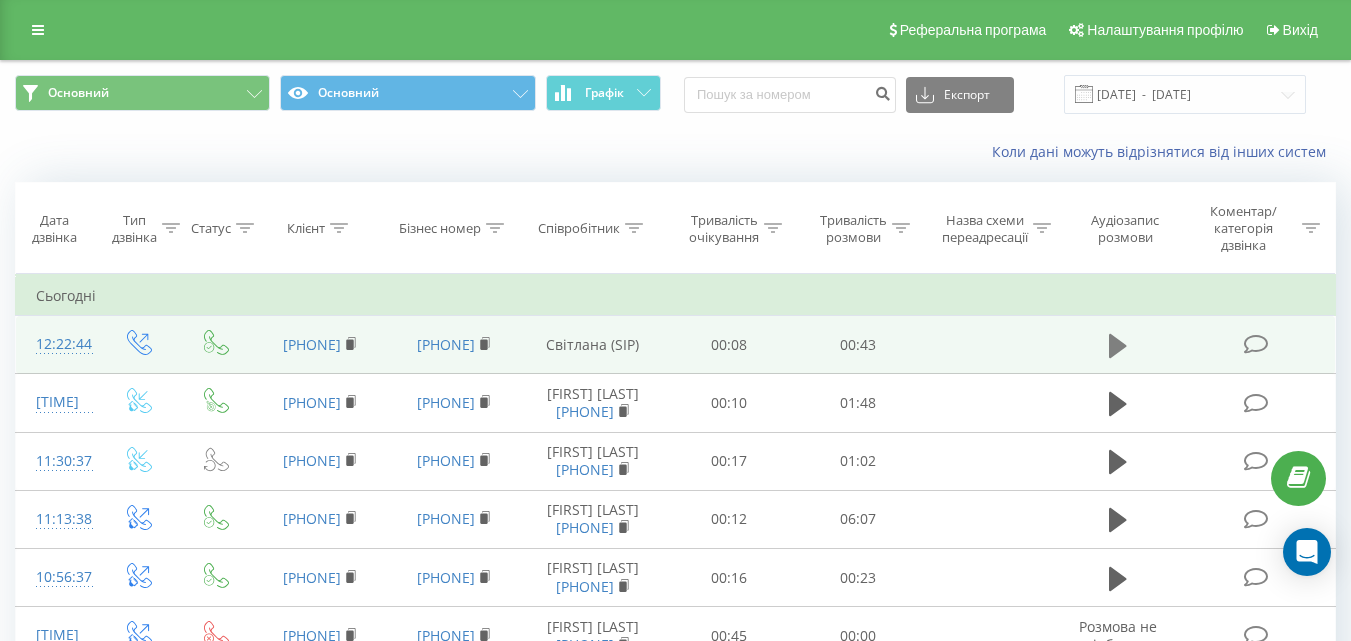 click at bounding box center (1118, 346) 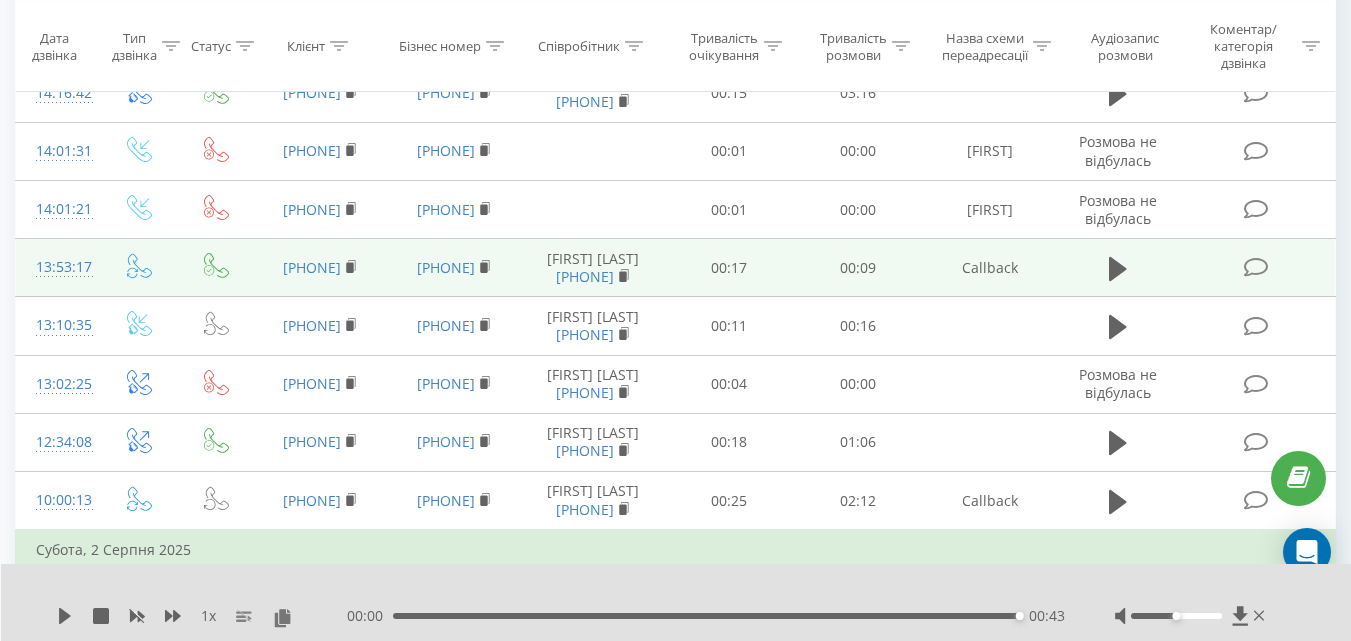 scroll, scrollTop: 1000, scrollLeft: 0, axis: vertical 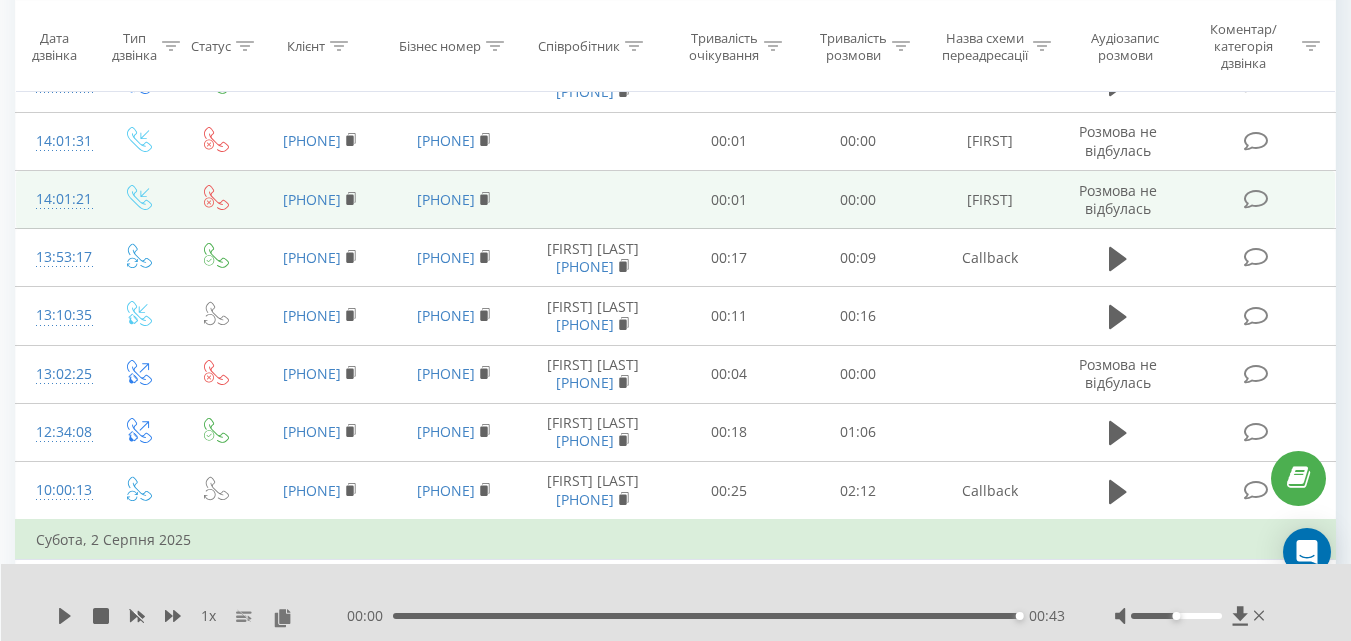 click on "[FIRST]" at bounding box center [990, 200] 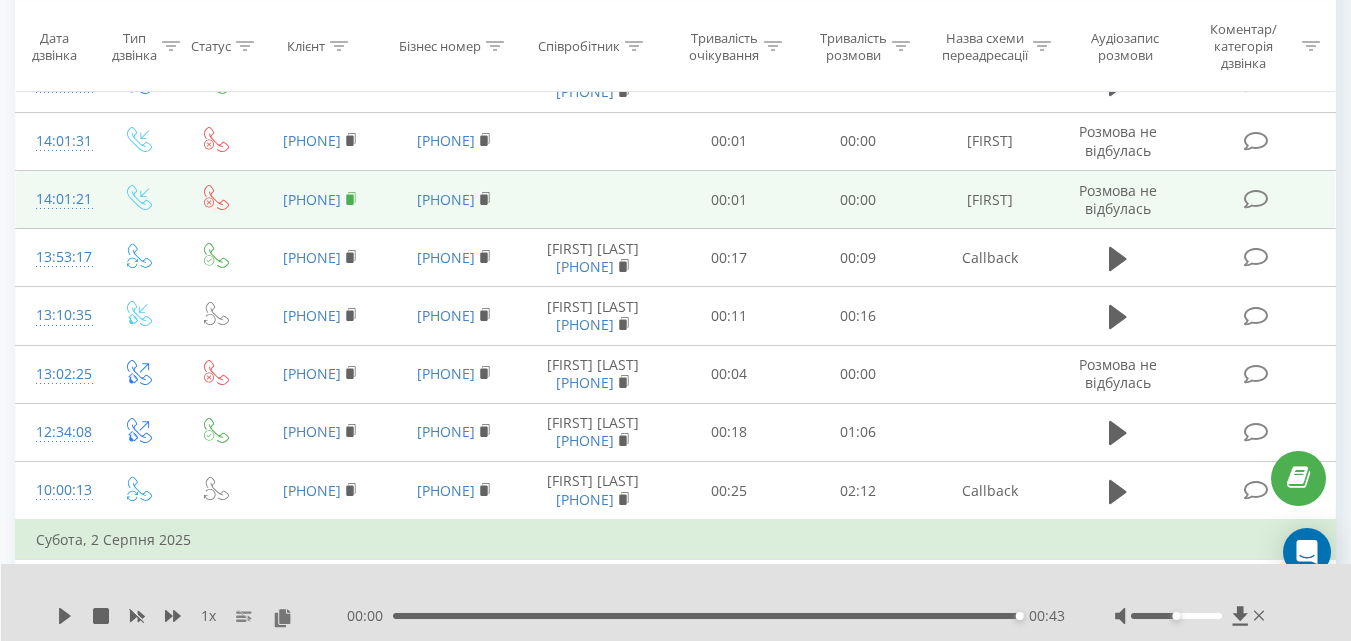 click 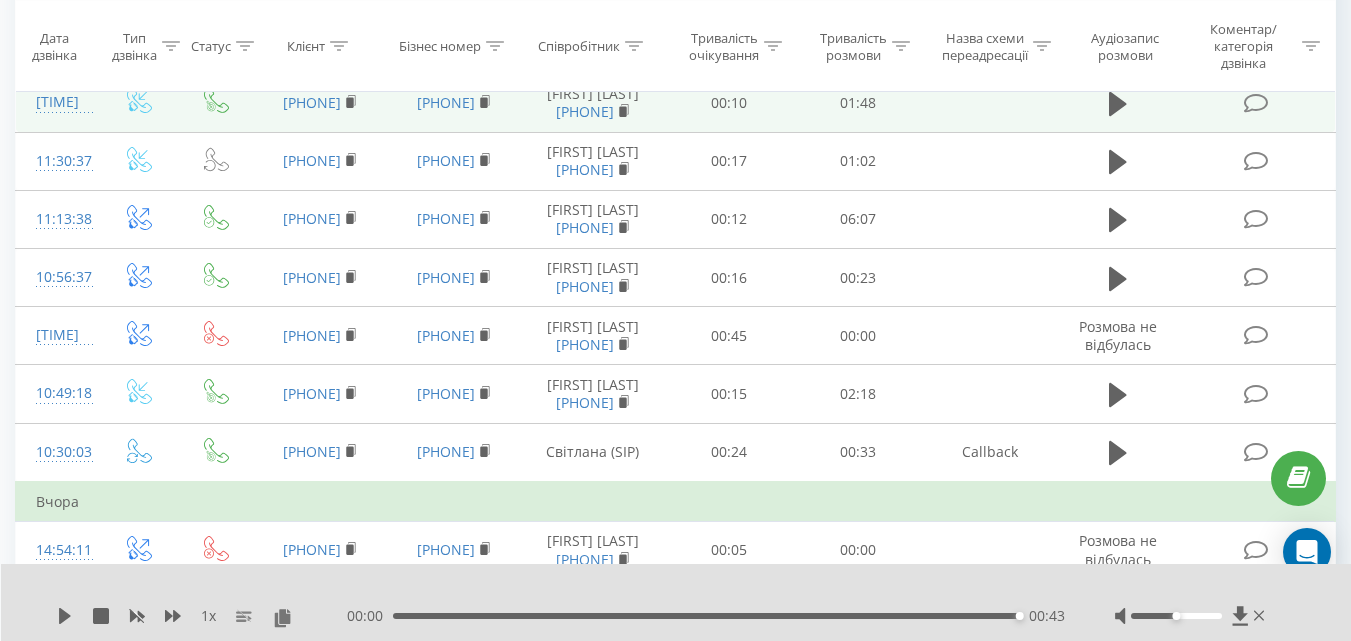 scroll, scrollTop: 100, scrollLeft: 0, axis: vertical 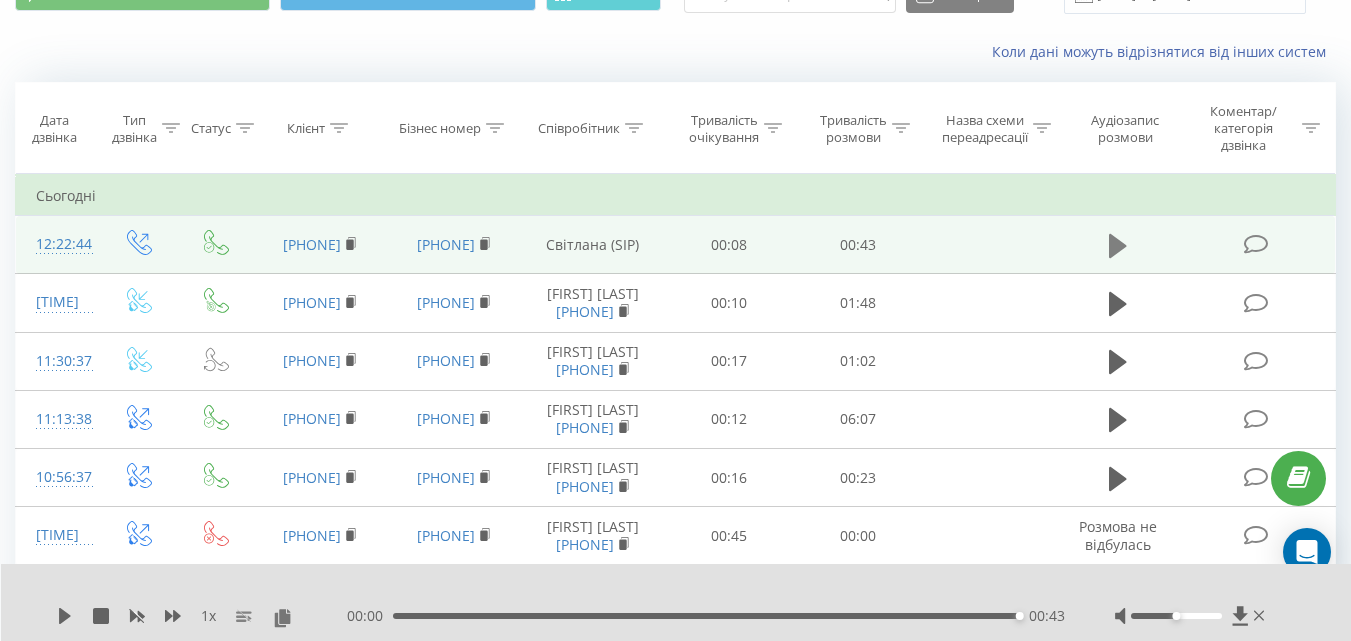 click 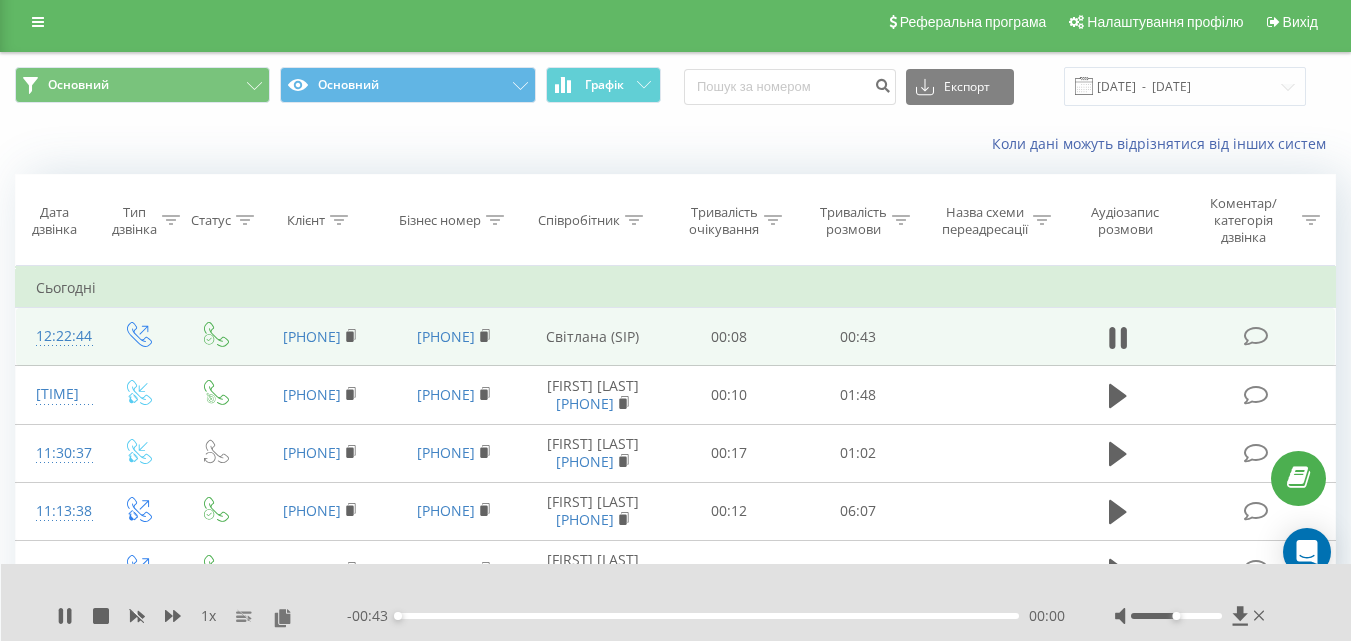 scroll, scrollTop: 0, scrollLeft: 0, axis: both 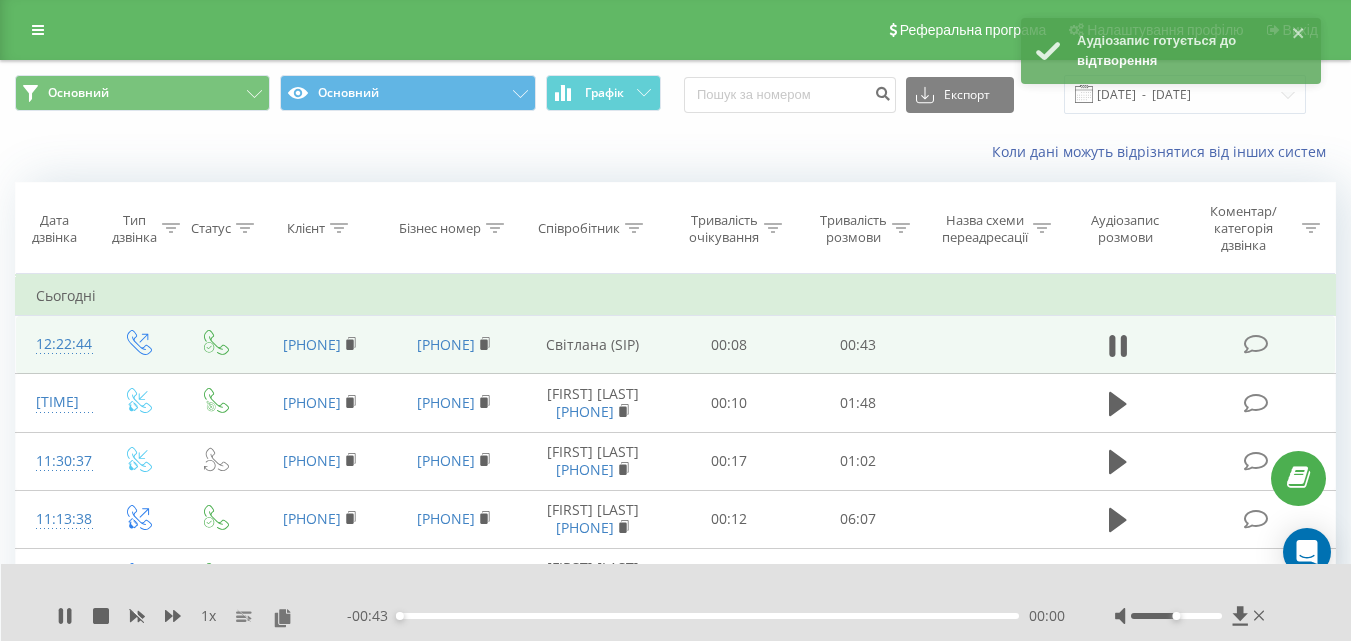 click at bounding box center [1119, 345] 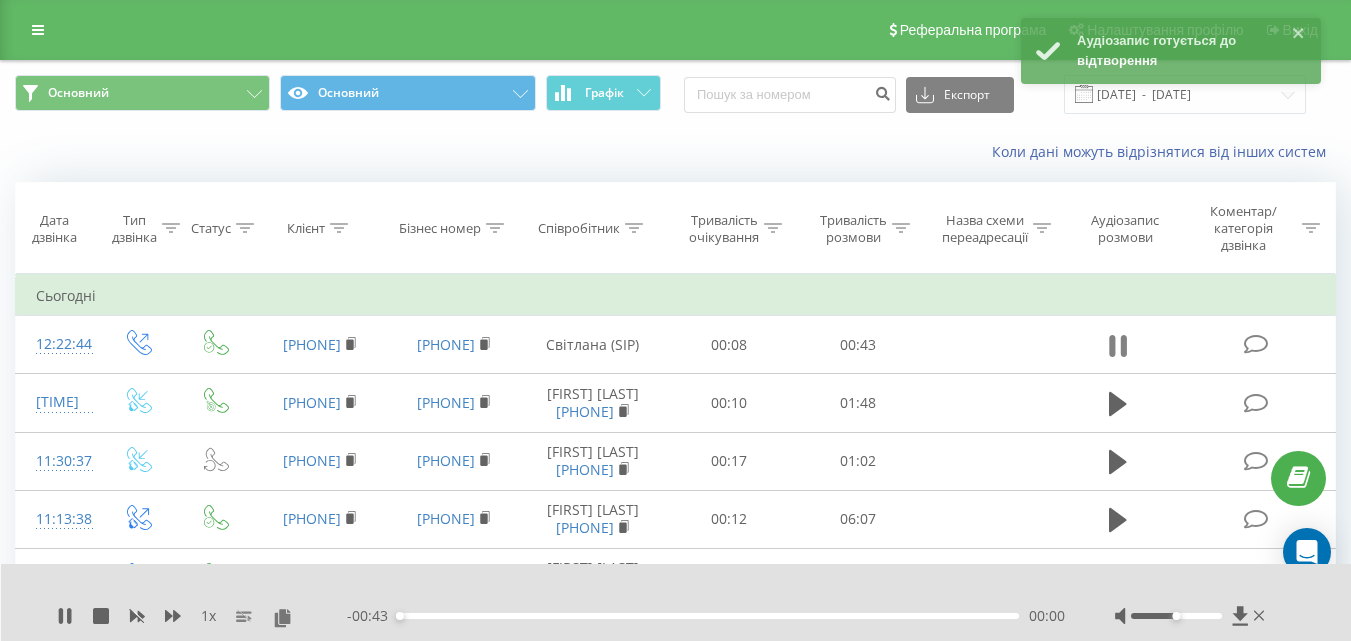click 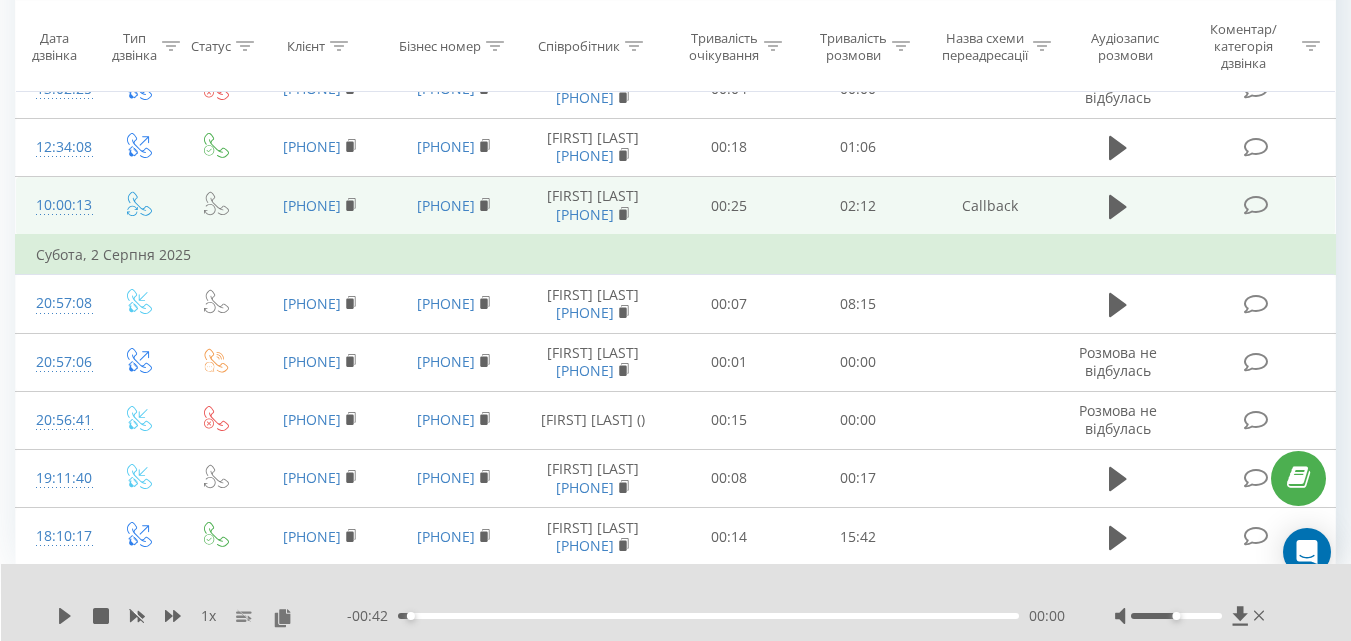 scroll, scrollTop: 1400, scrollLeft: 0, axis: vertical 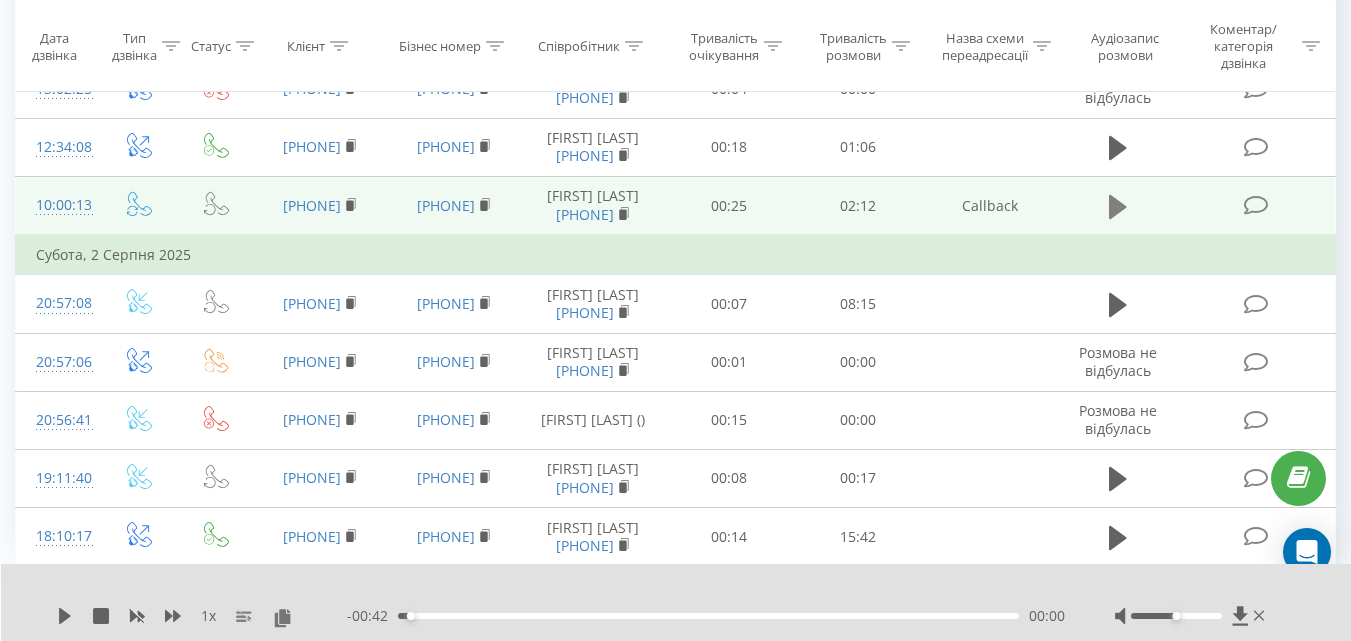 click 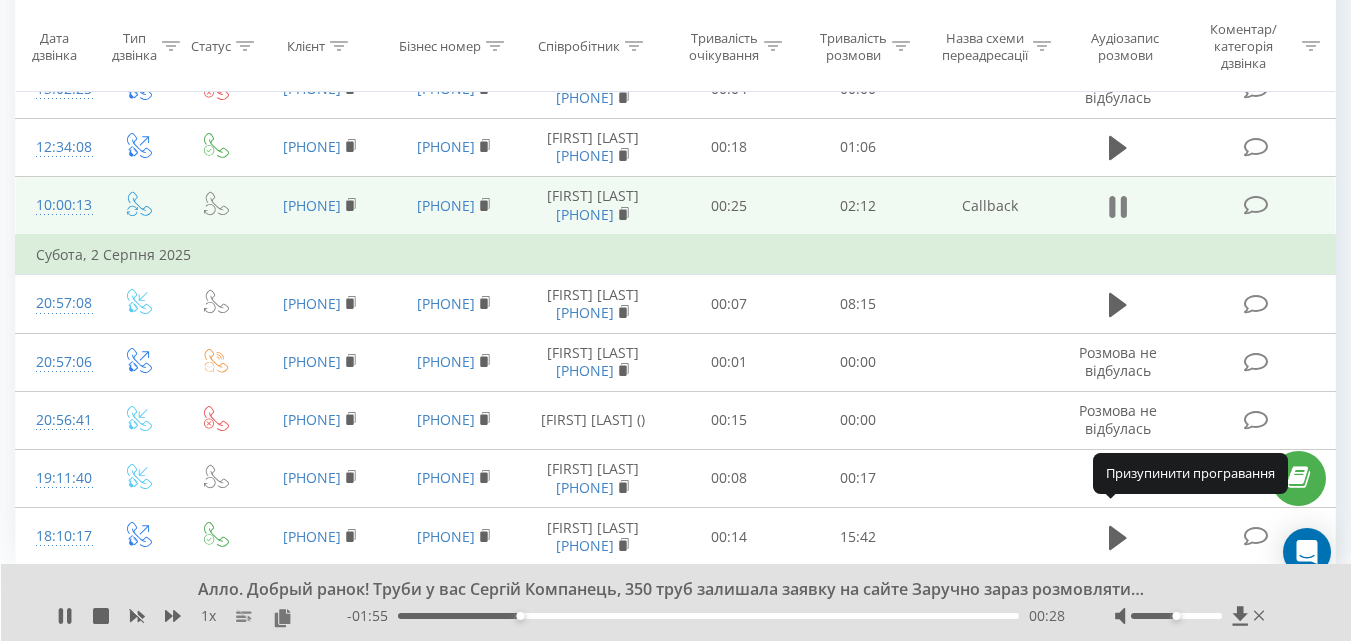 click 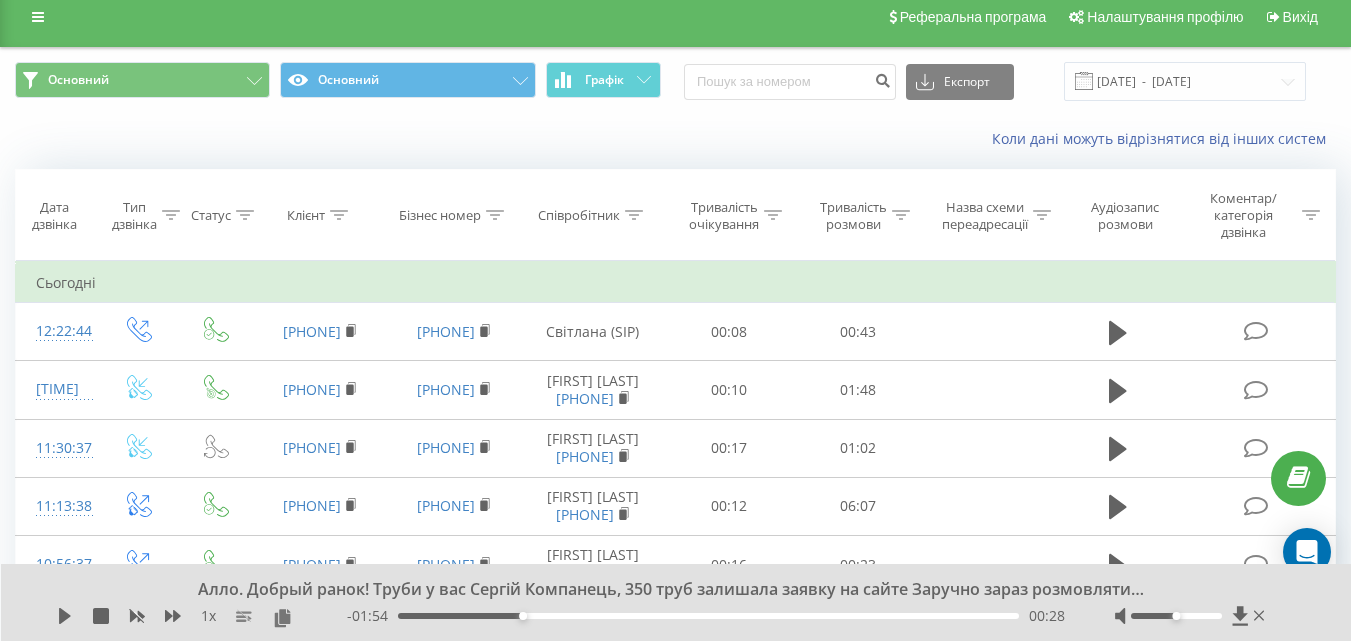 scroll, scrollTop: 0, scrollLeft: 0, axis: both 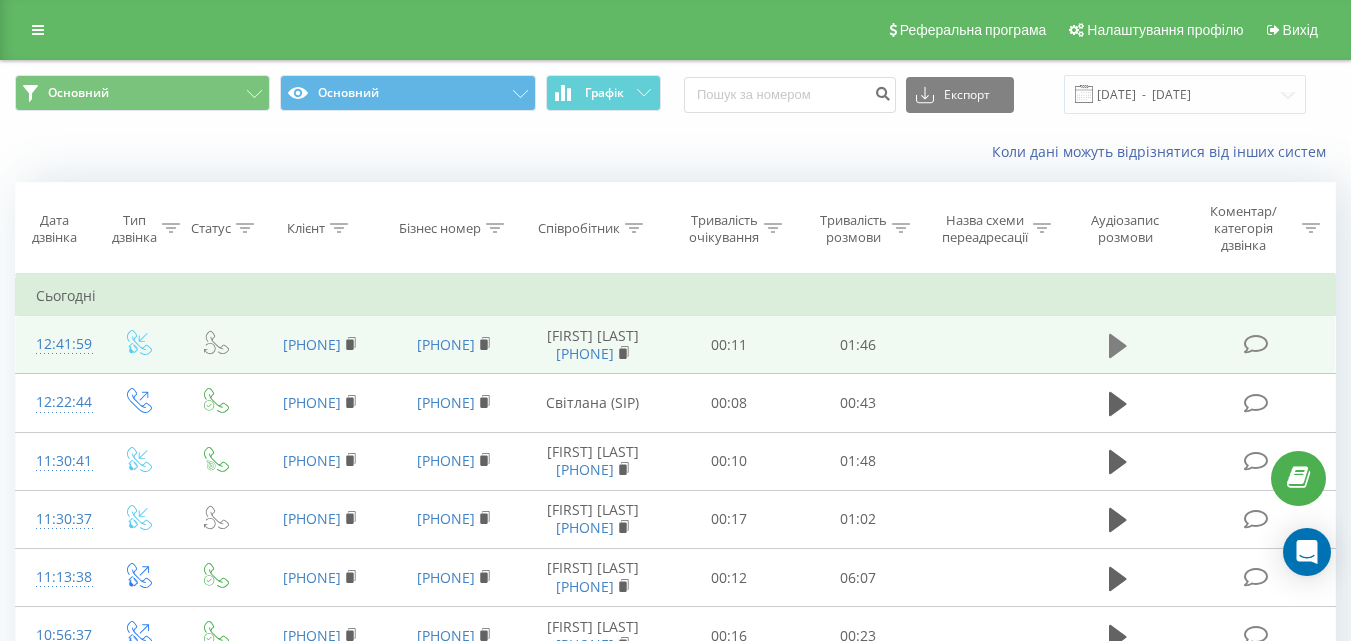 click 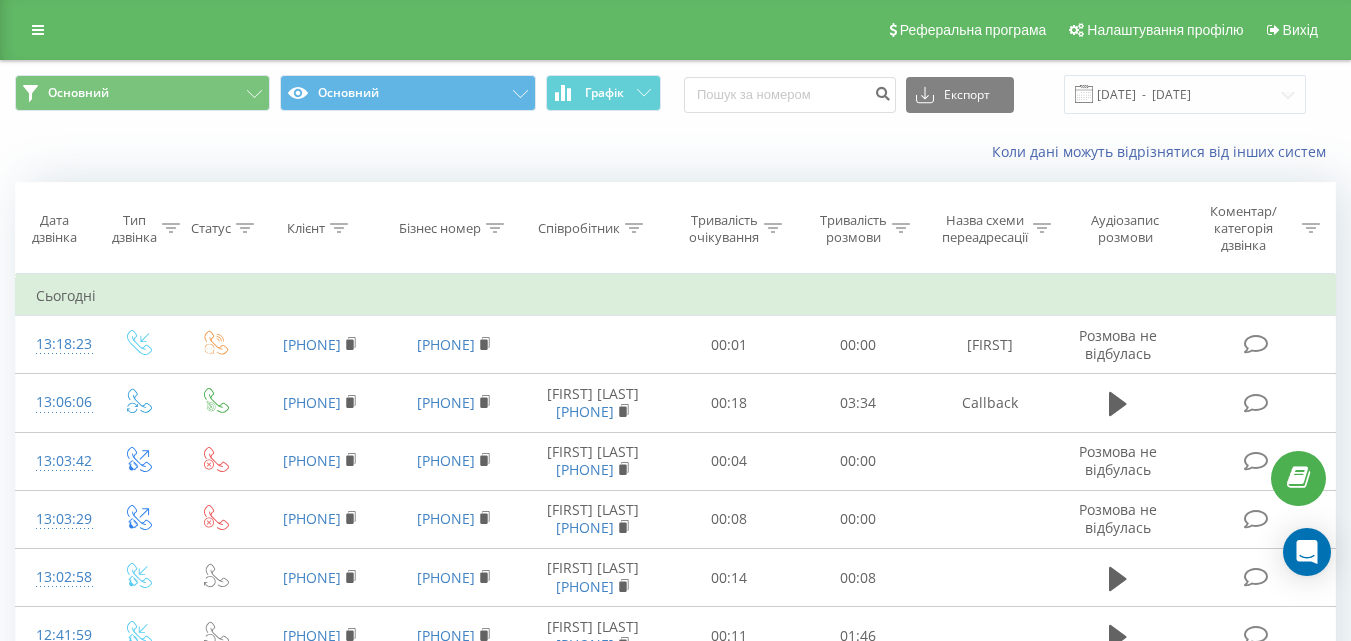 scroll, scrollTop: 0, scrollLeft: 0, axis: both 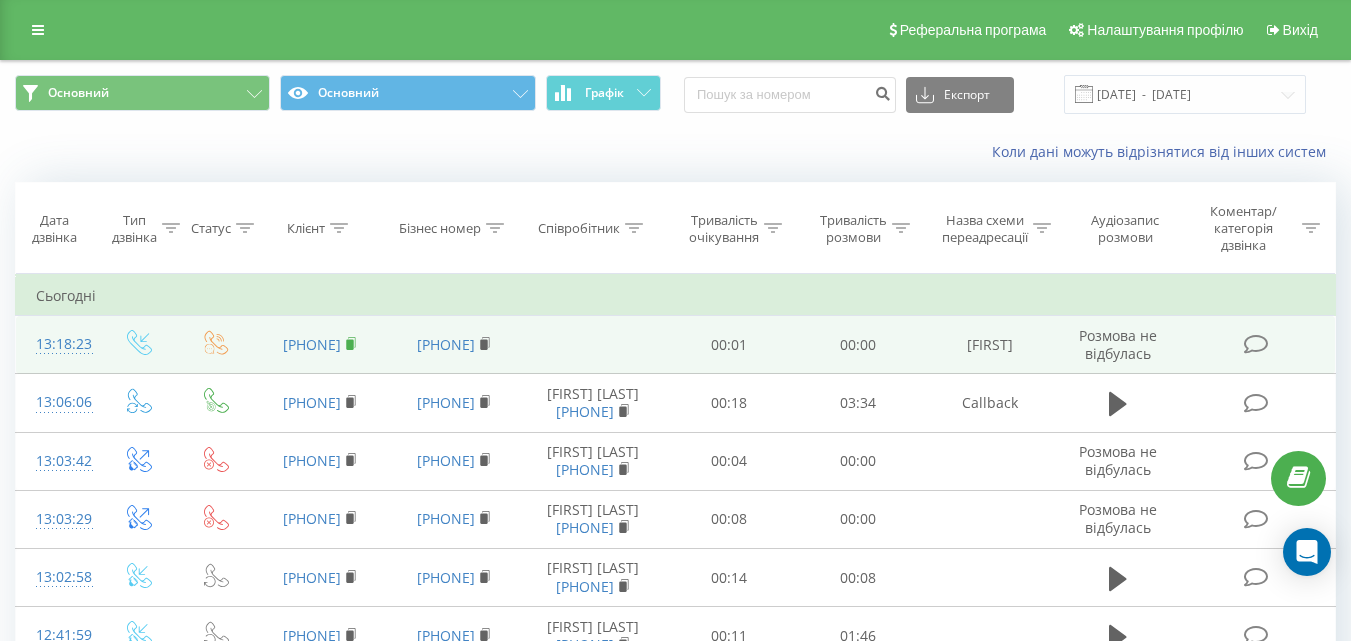 click 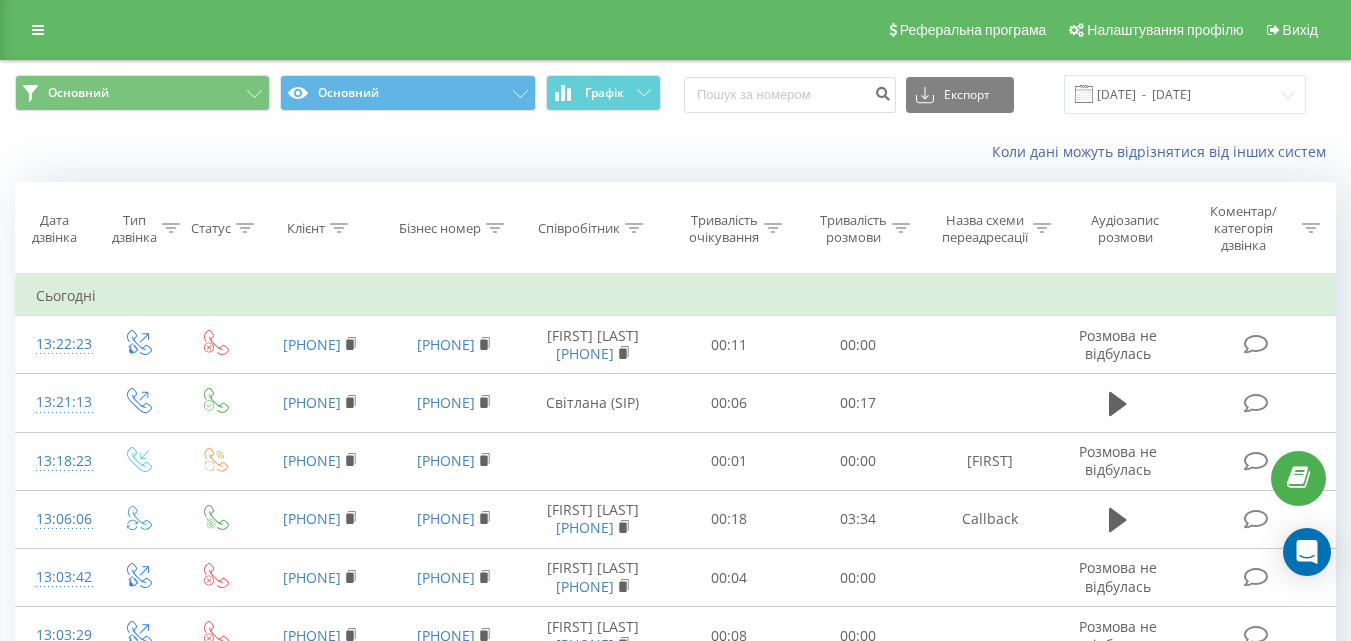 scroll, scrollTop: 0, scrollLeft: 0, axis: both 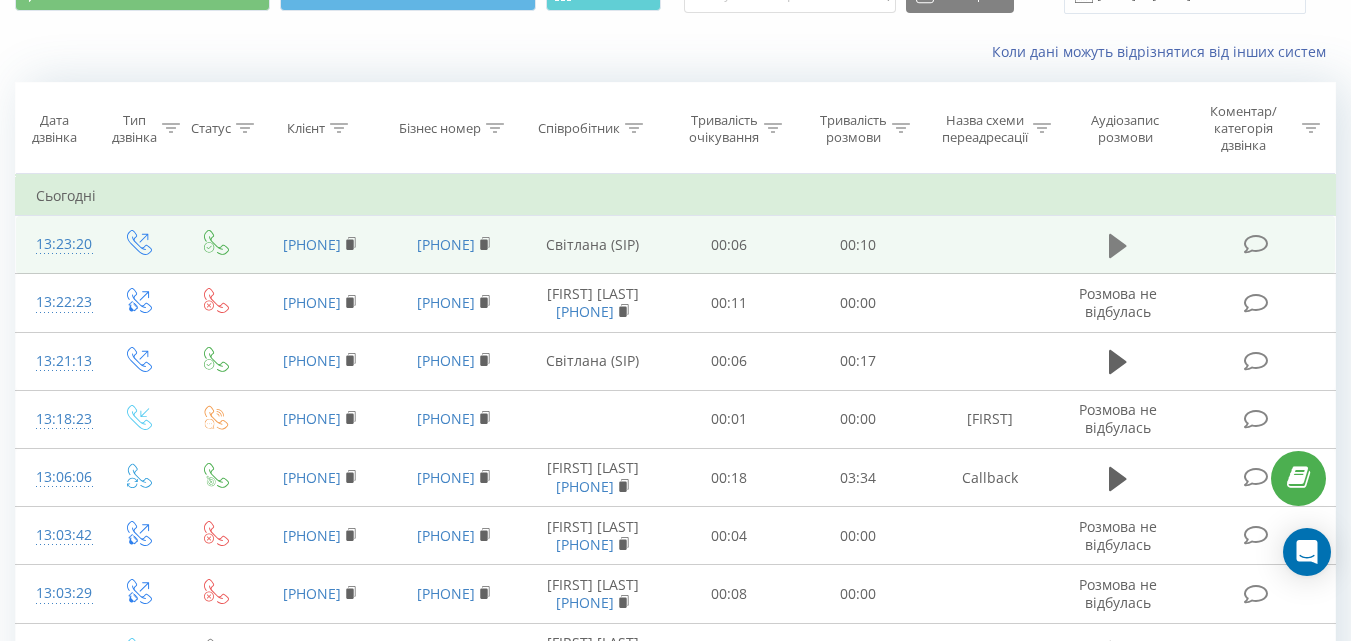 click 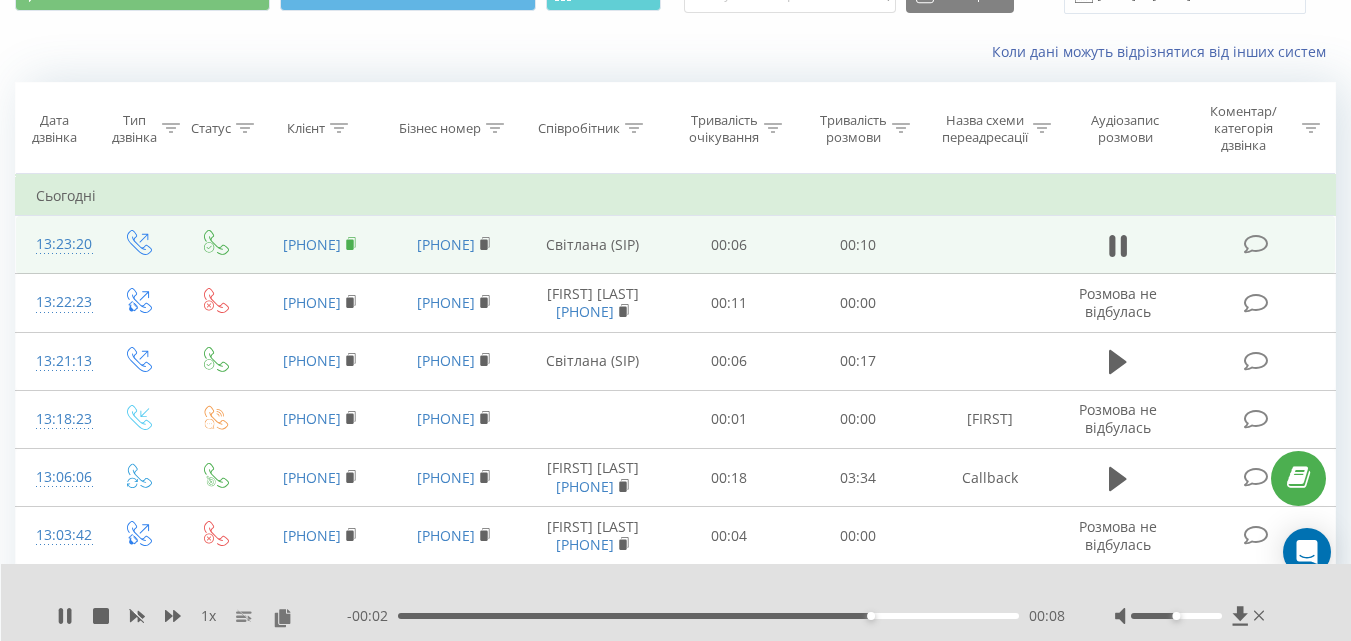 click 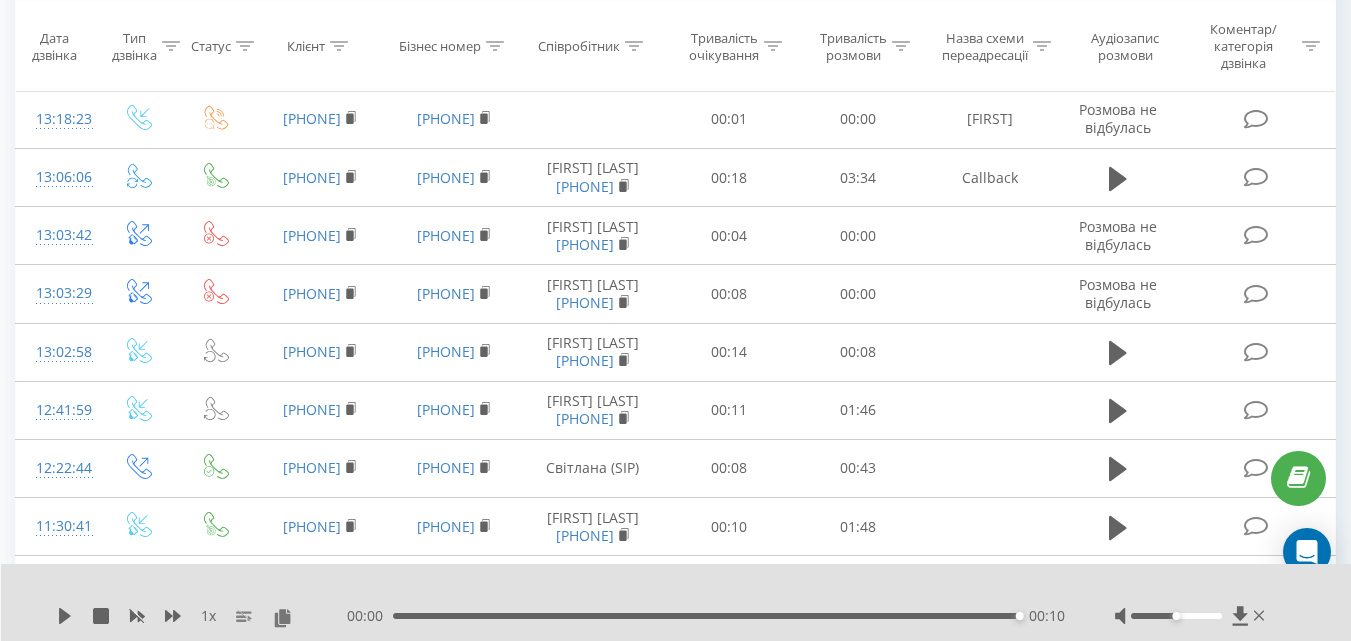 scroll, scrollTop: 200, scrollLeft: 0, axis: vertical 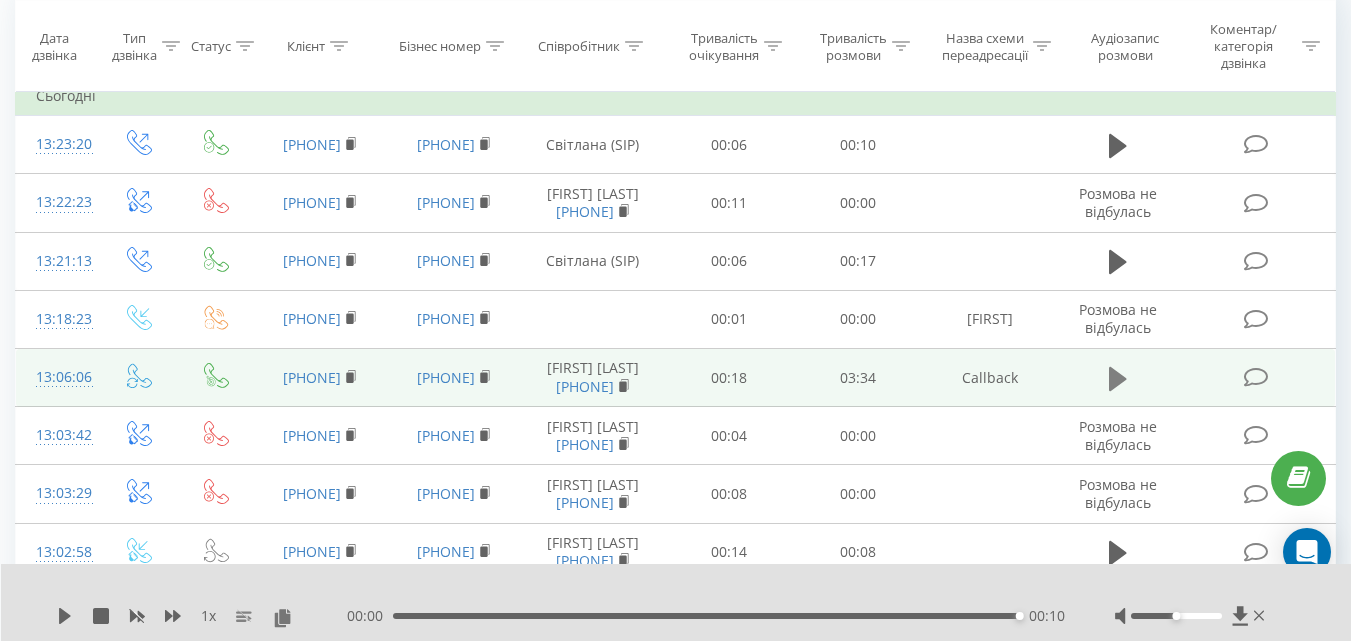 click 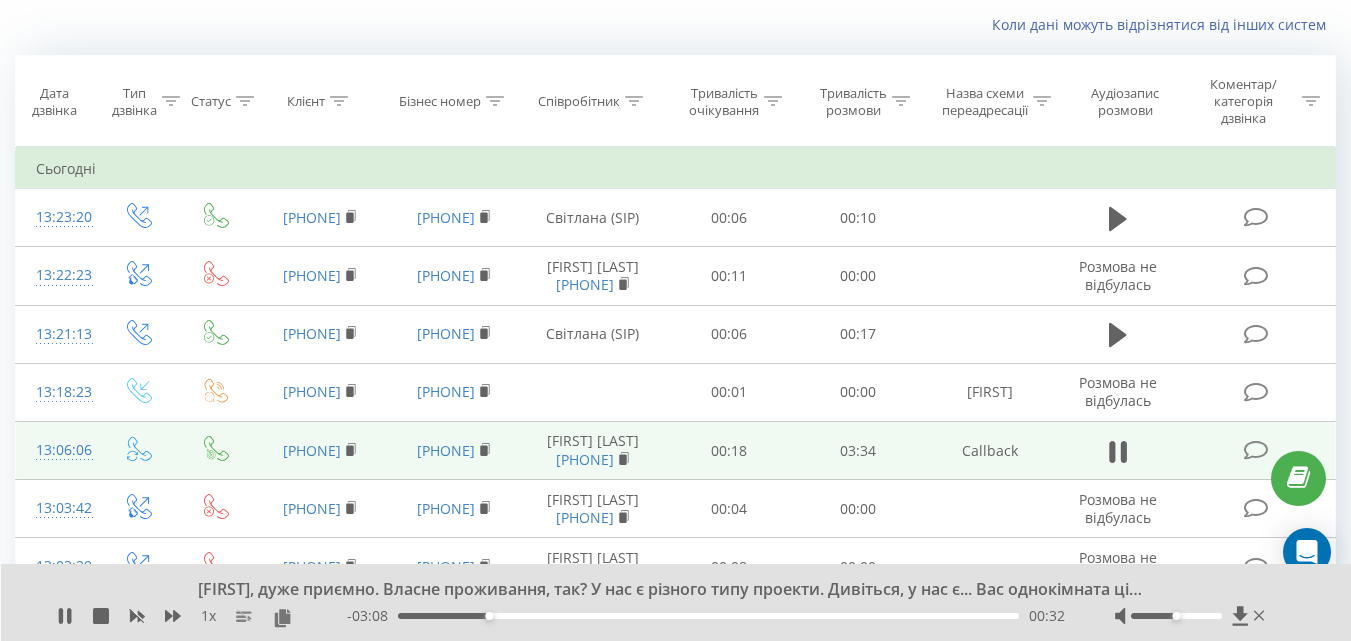 scroll, scrollTop: 200, scrollLeft: 0, axis: vertical 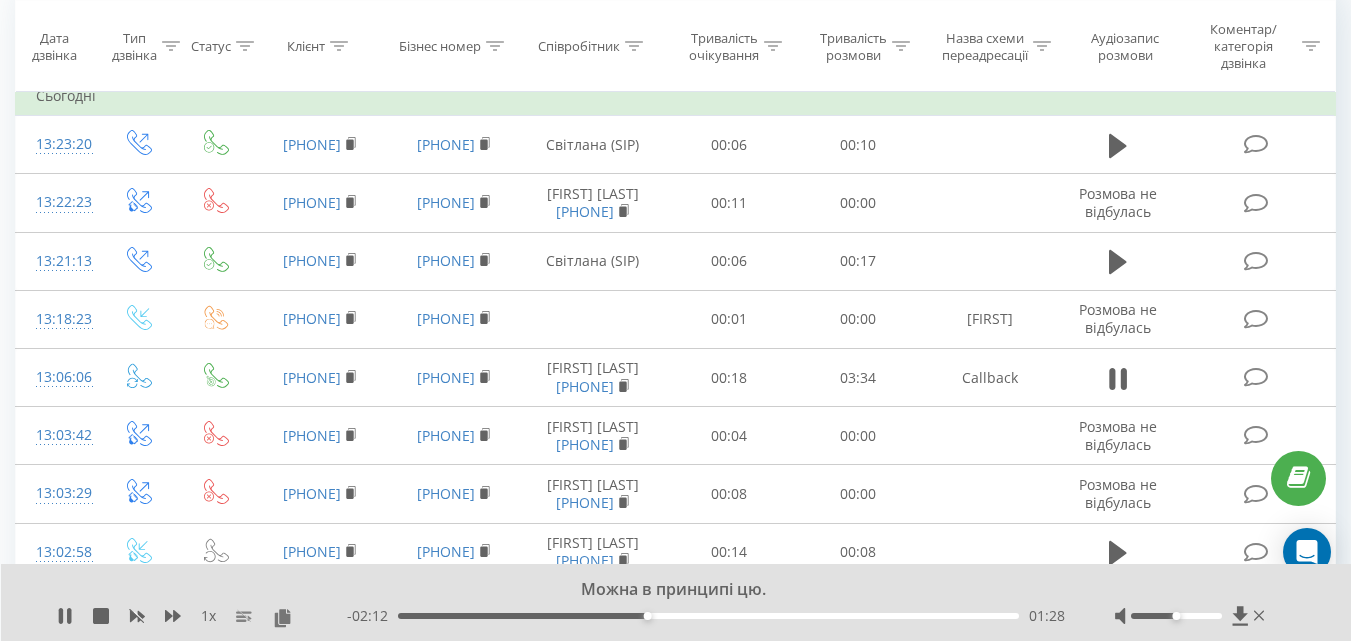 click on "- 02:12 01:28   01:28" at bounding box center [706, 616] 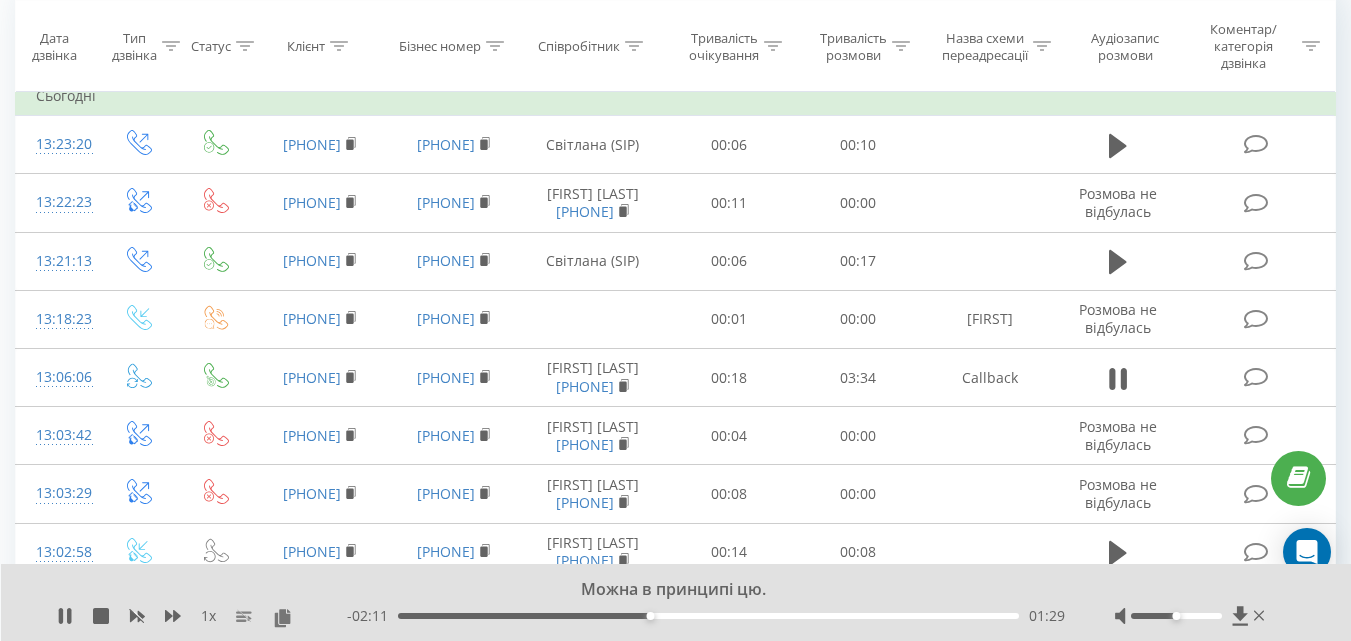click on "01:29" at bounding box center [708, 616] 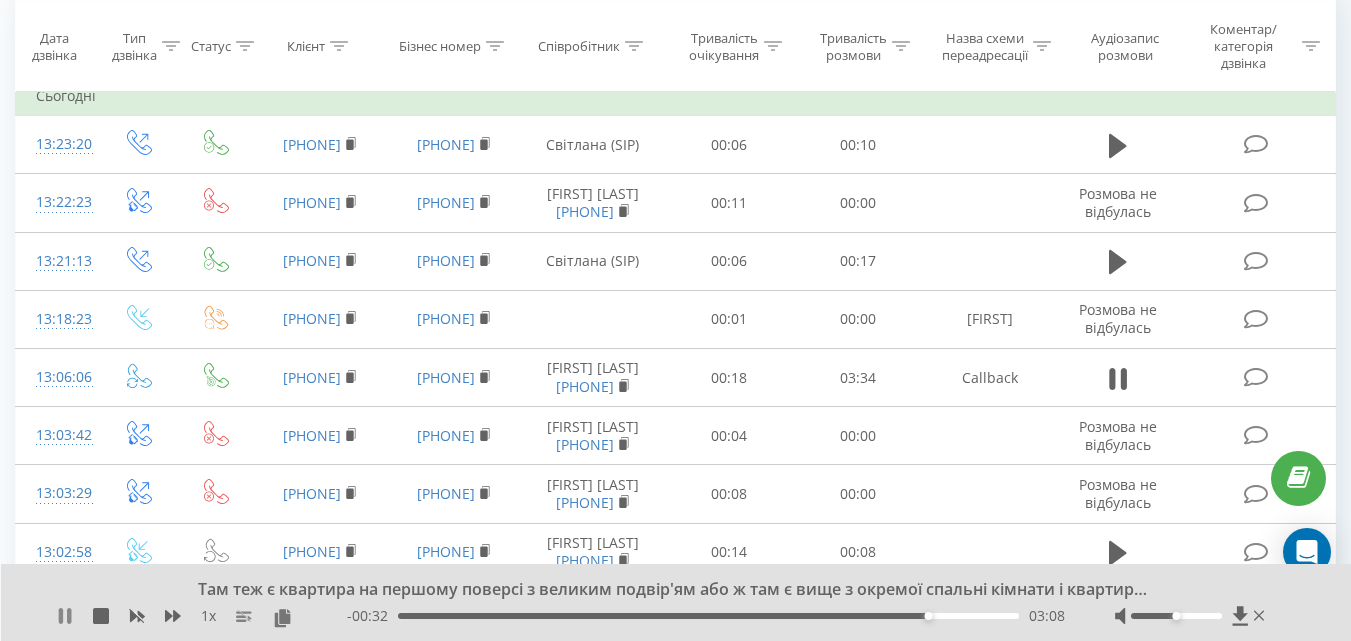 click 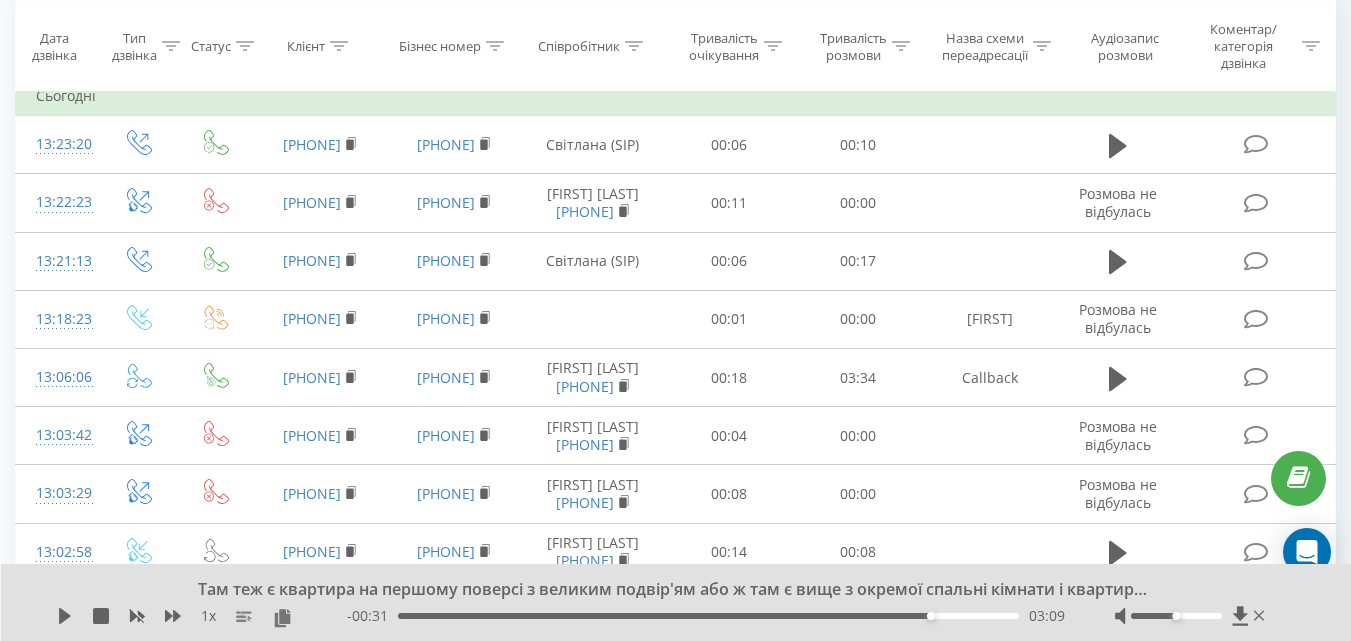 click 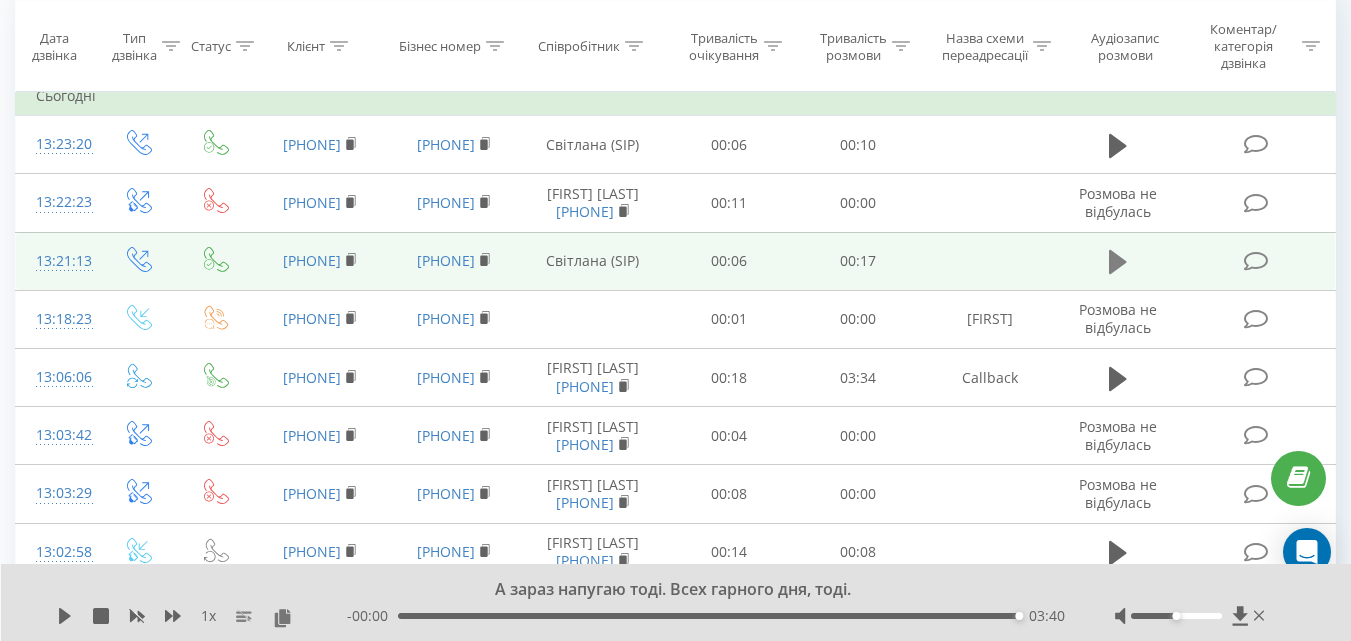 click 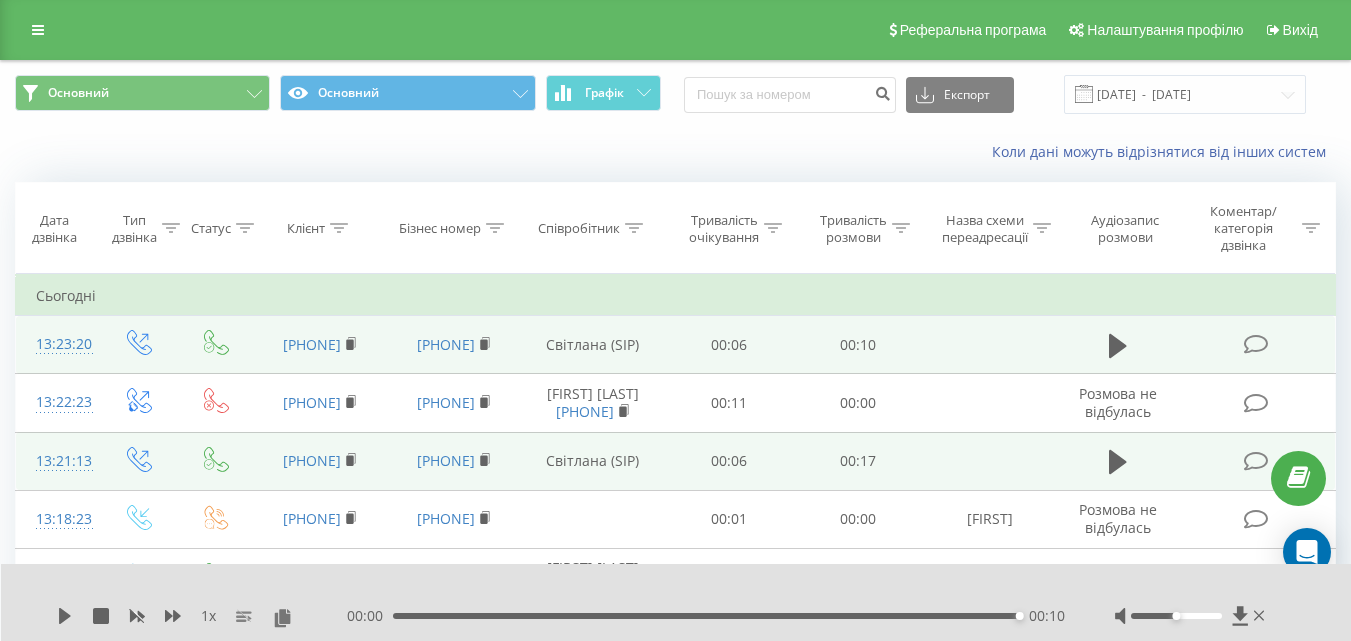 scroll, scrollTop: 100, scrollLeft: 0, axis: vertical 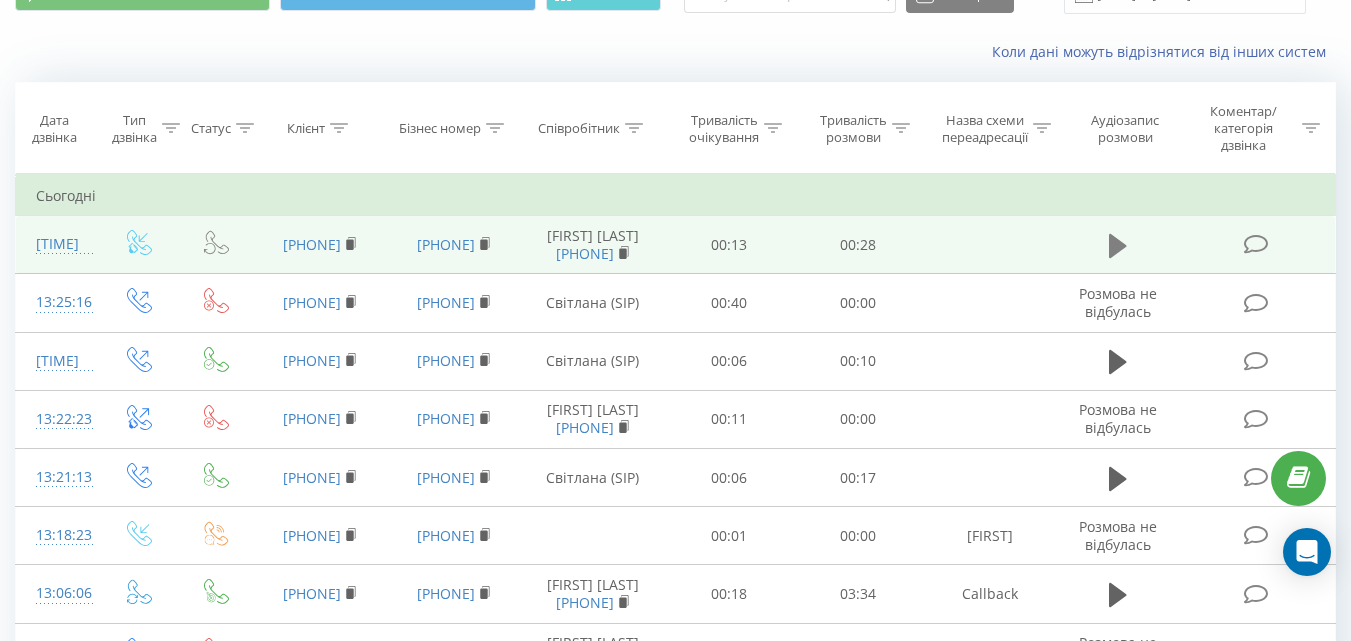 click at bounding box center [1118, 246] 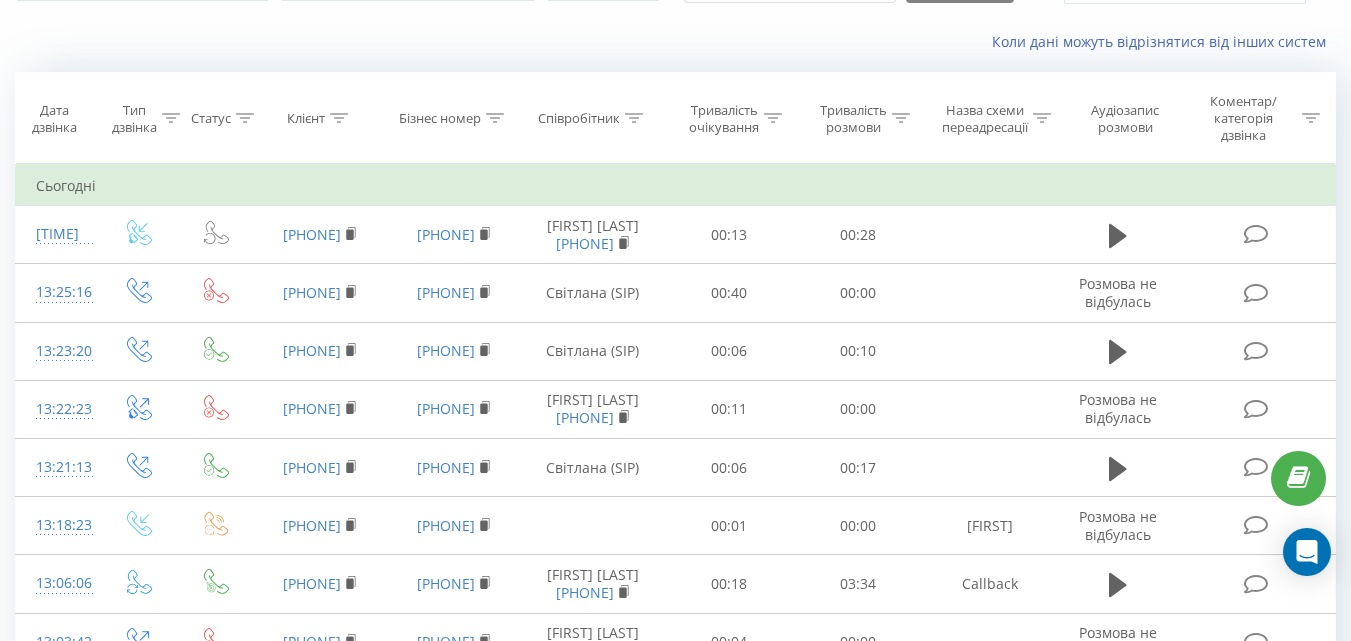 scroll, scrollTop: 100, scrollLeft: 0, axis: vertical 